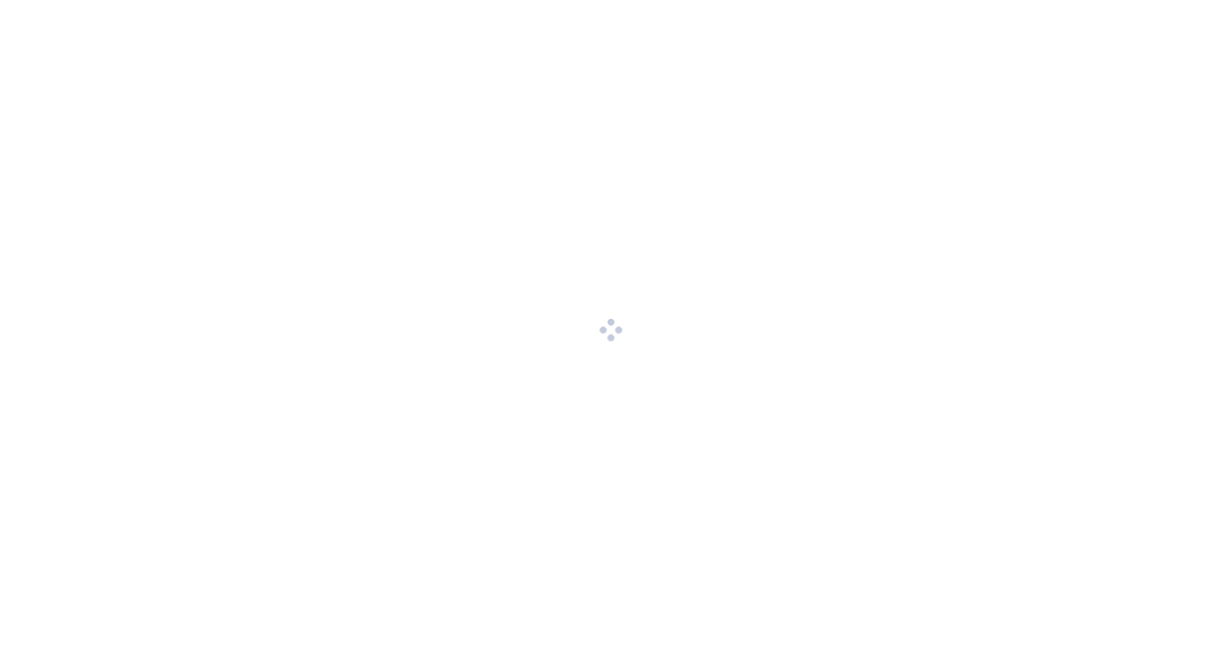 scroll, scrollTop: 0, scrollLeft: 0, axis: both 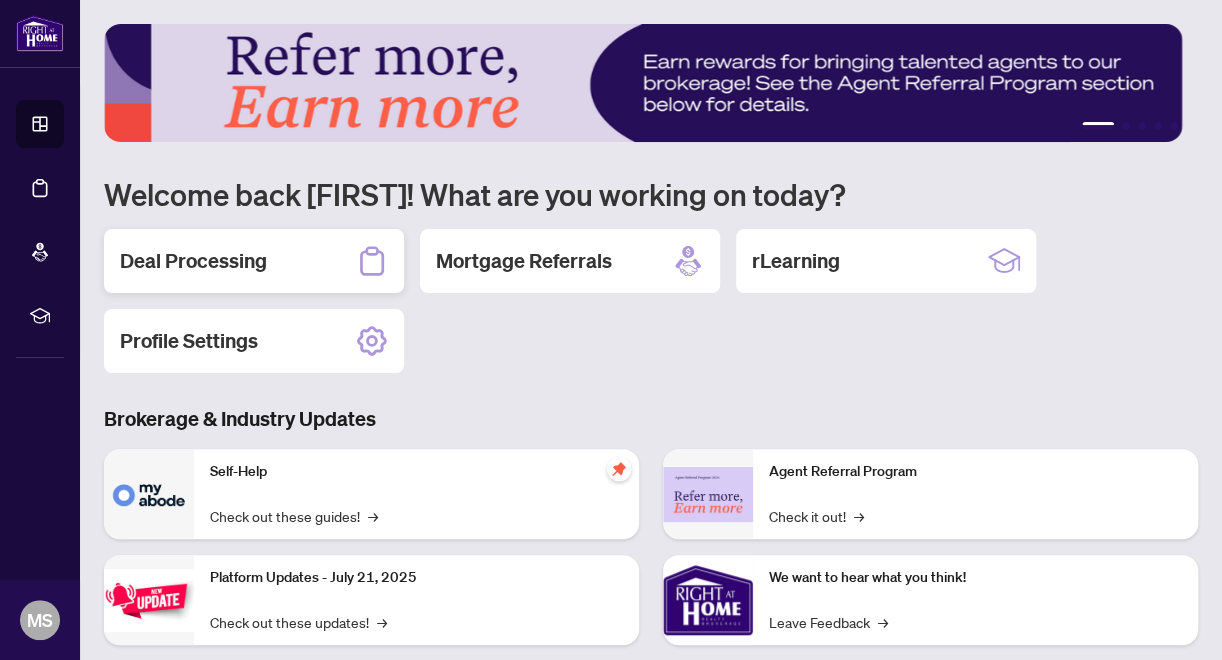 click on "Deal Processing" at bounding box center [193, 261] 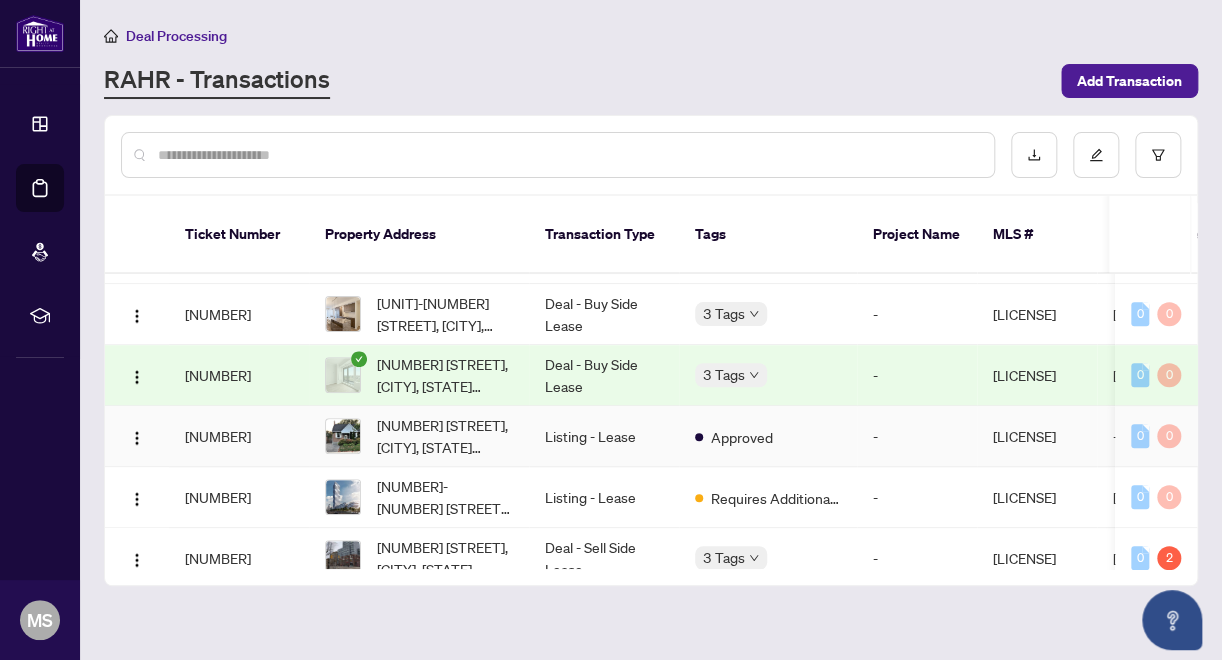 scroll, scrollTop: 700, scrollLeft: 0, axis: vertical 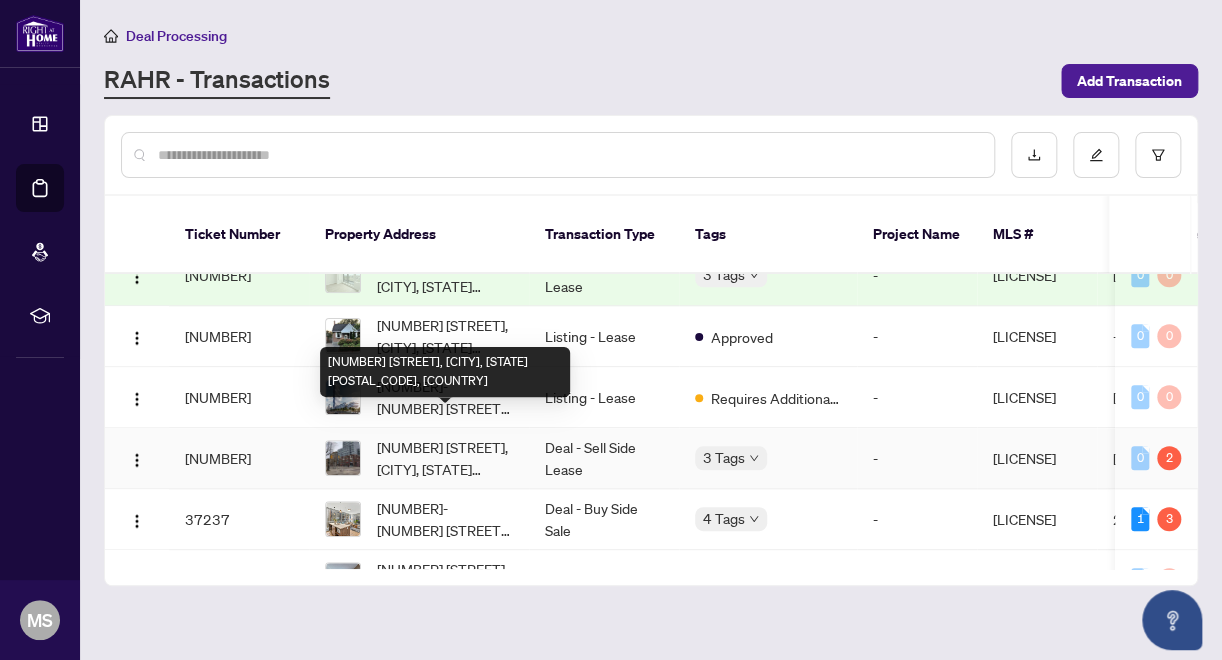 click on "[NUMBER] [STREET], [CITY], [STATE] [POSTAL_CODE], [COUNTRY]" at bounding box center [445, 458] 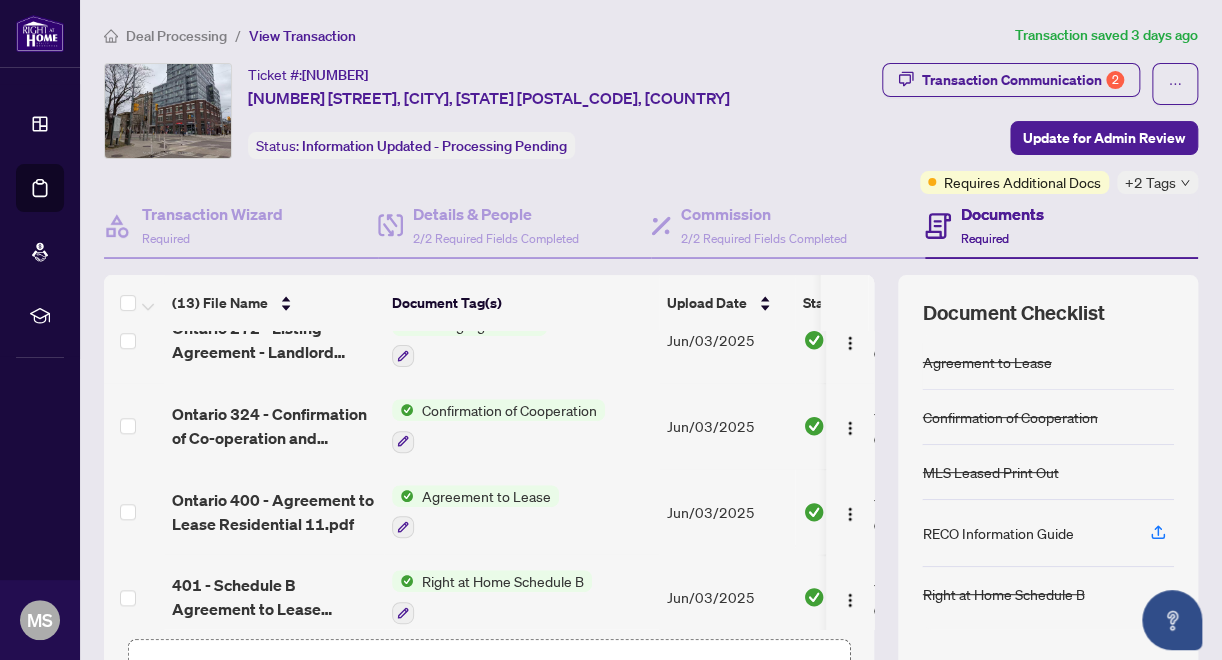 scroll, scrollTop: 778, scrollLeft: 0, axis: vertical 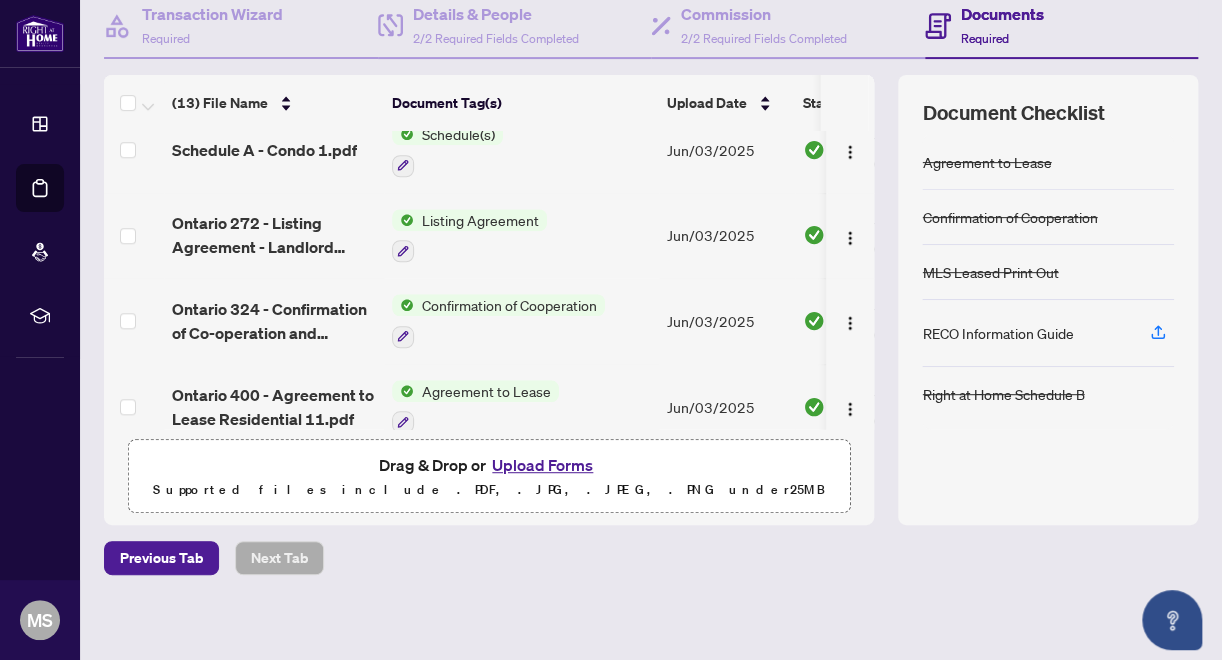 click on "Listing Agreement" at bounding box center (480, 220) 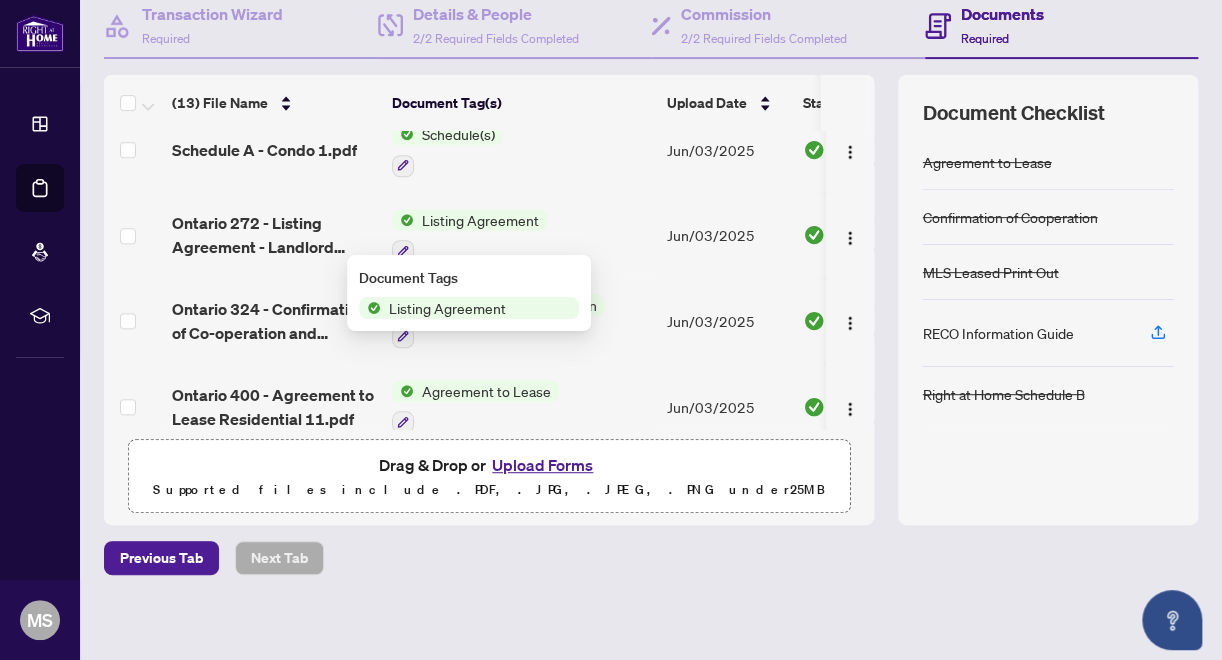 click on "Listing Agreement" at bounding box center [447, 308] 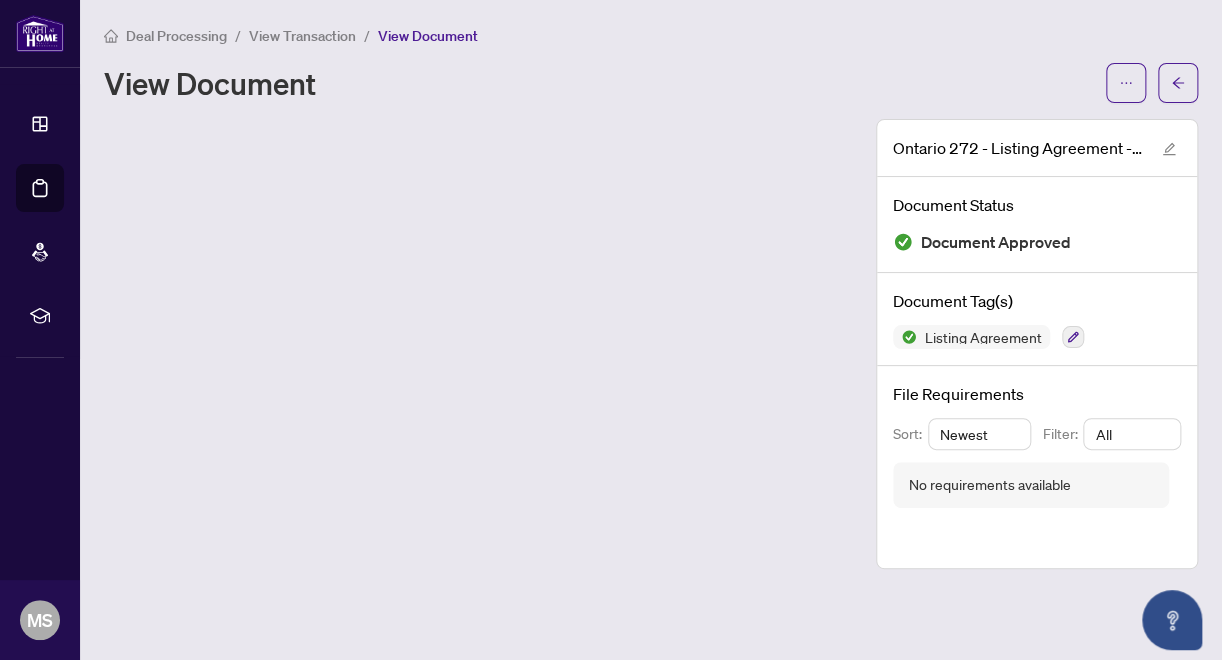 scroll, scrollTop: 0, scrollLeft: 0, axis: both 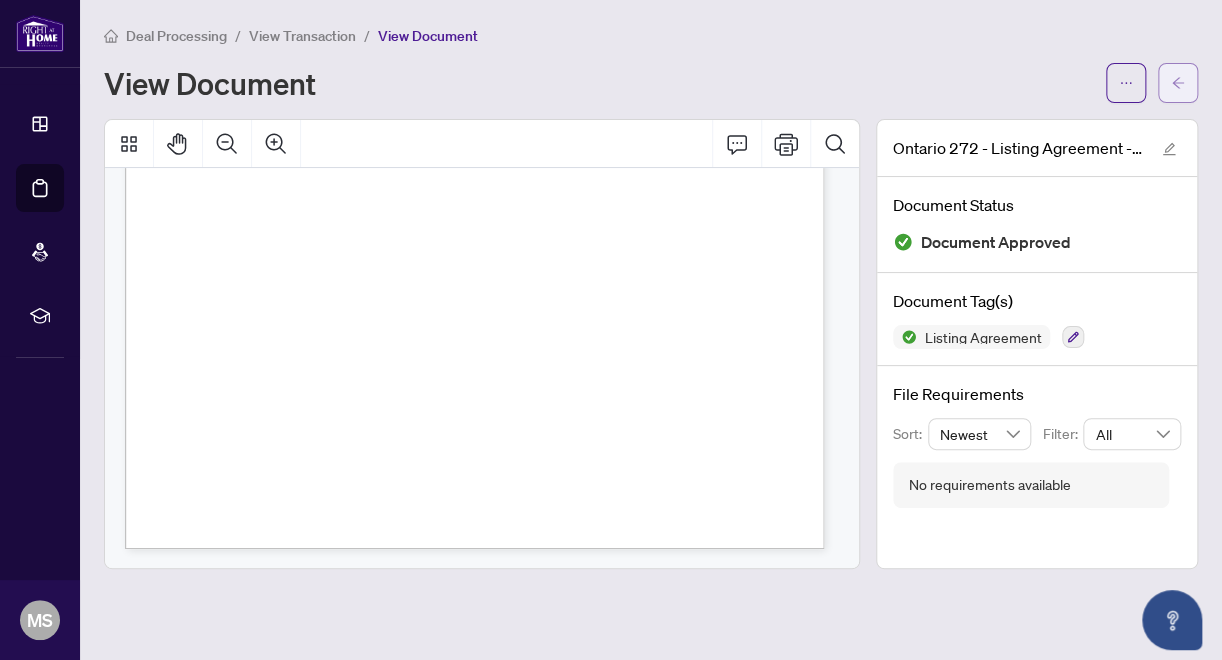 click at bounding box center (1178, 83) 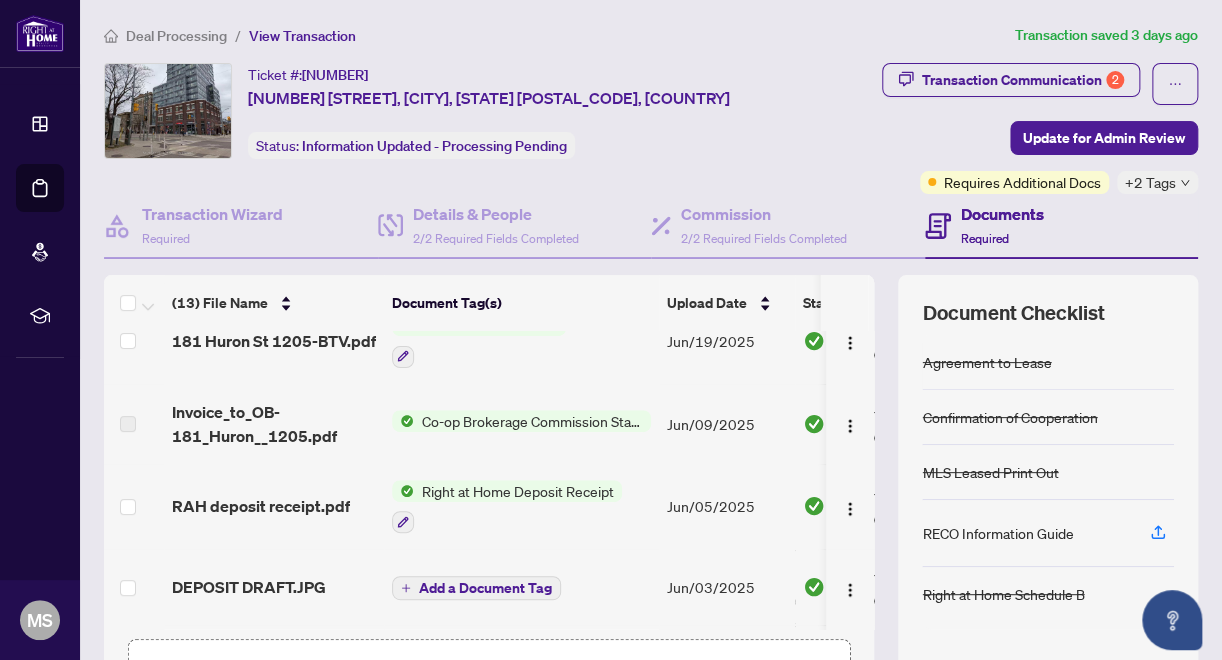 scroll, scrollTop: 200, scrollLeft: 0, axis: vertical 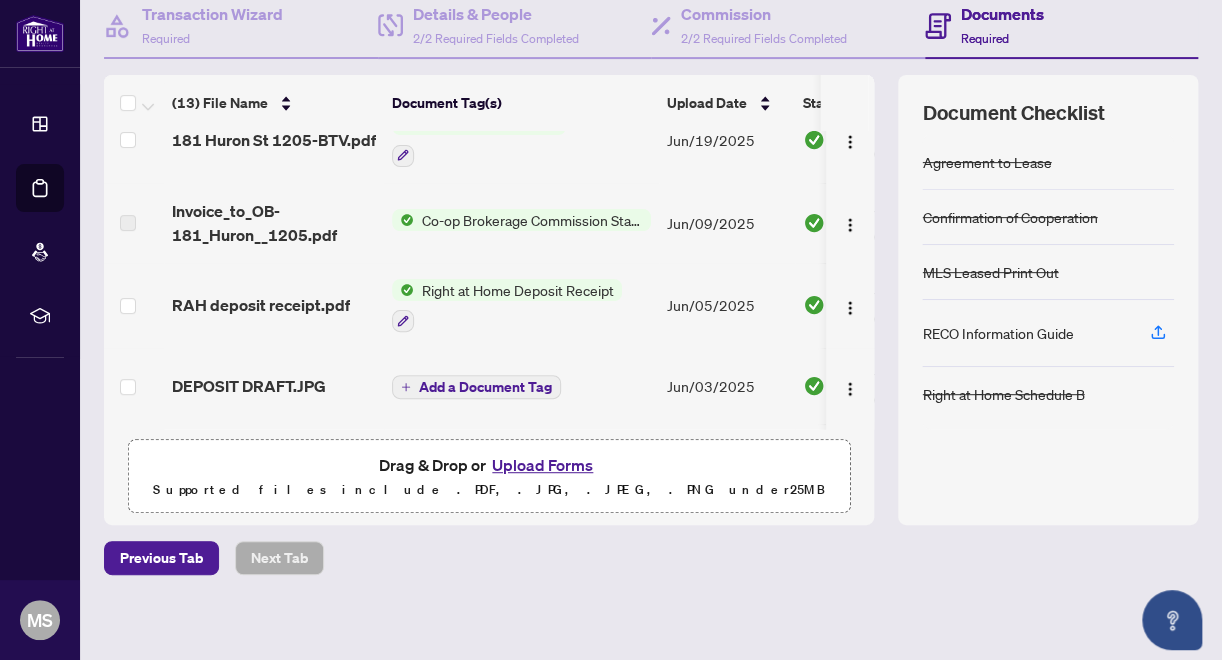 click on "Upload Forms" at bounding box center [542, 465] 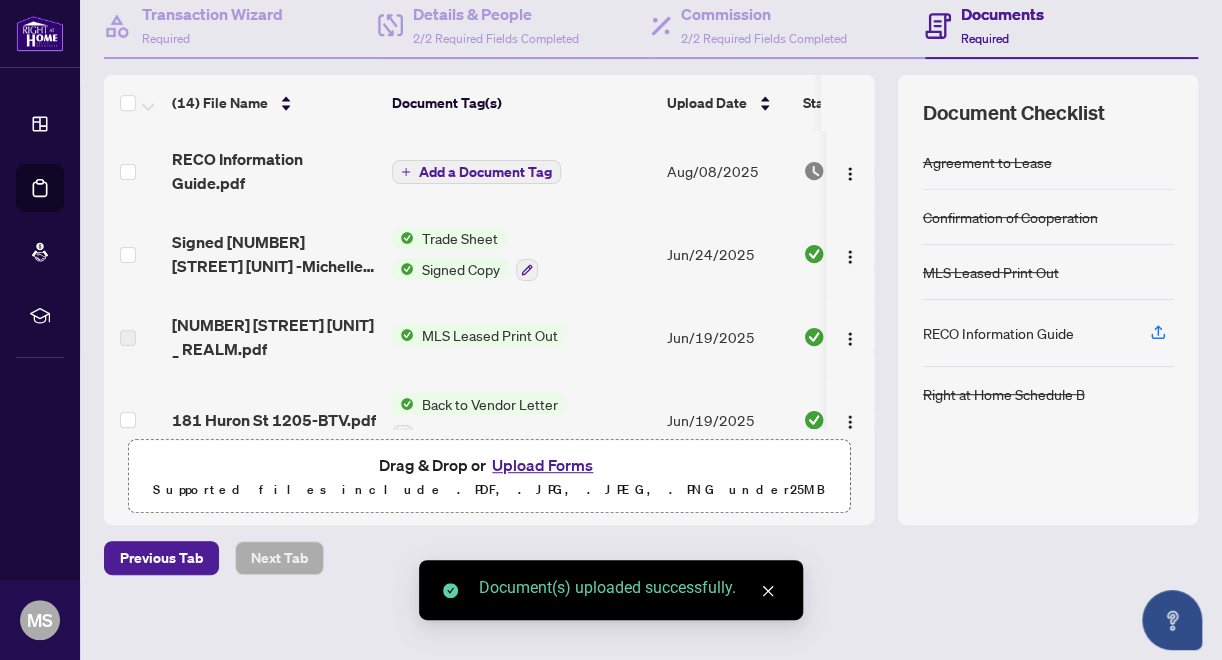 scroll, scrollTop: 0, scrollLeft: 0, axis: both 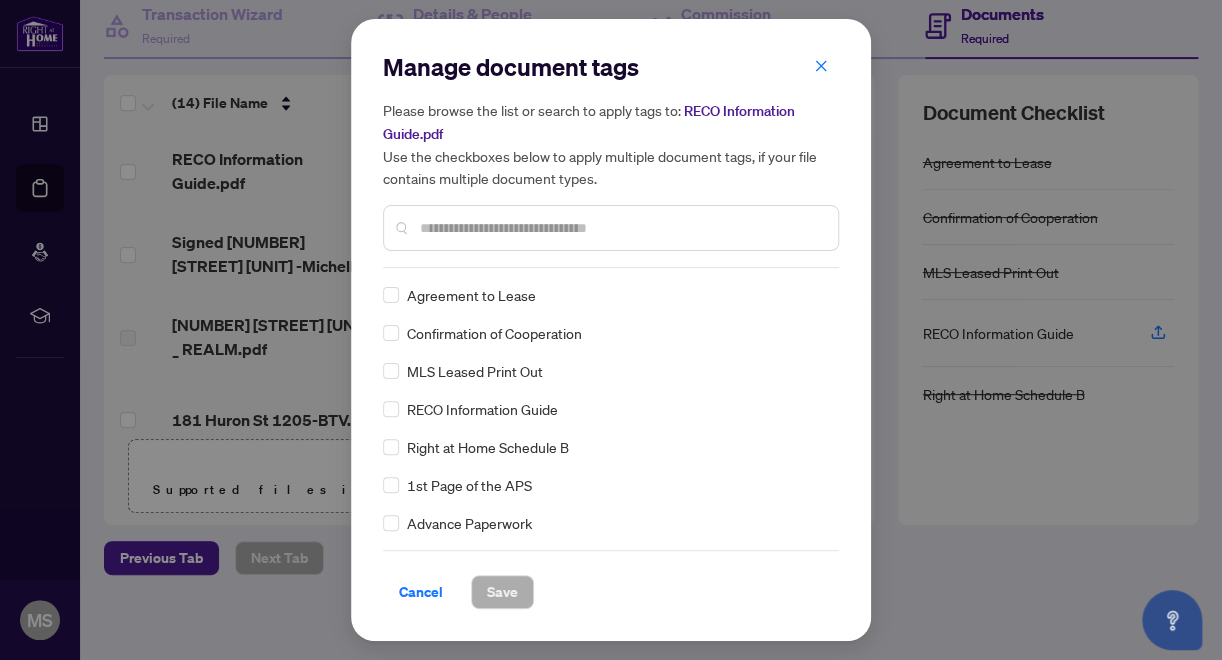 click at bounding box center [621, 228] 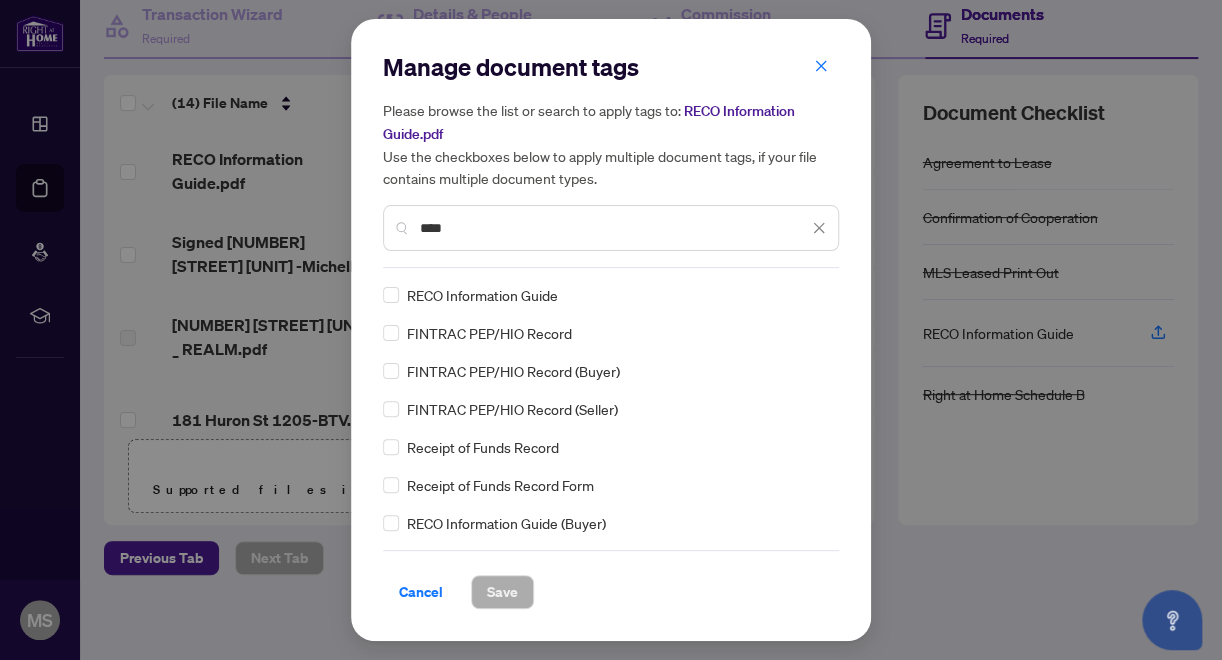 type on "****" 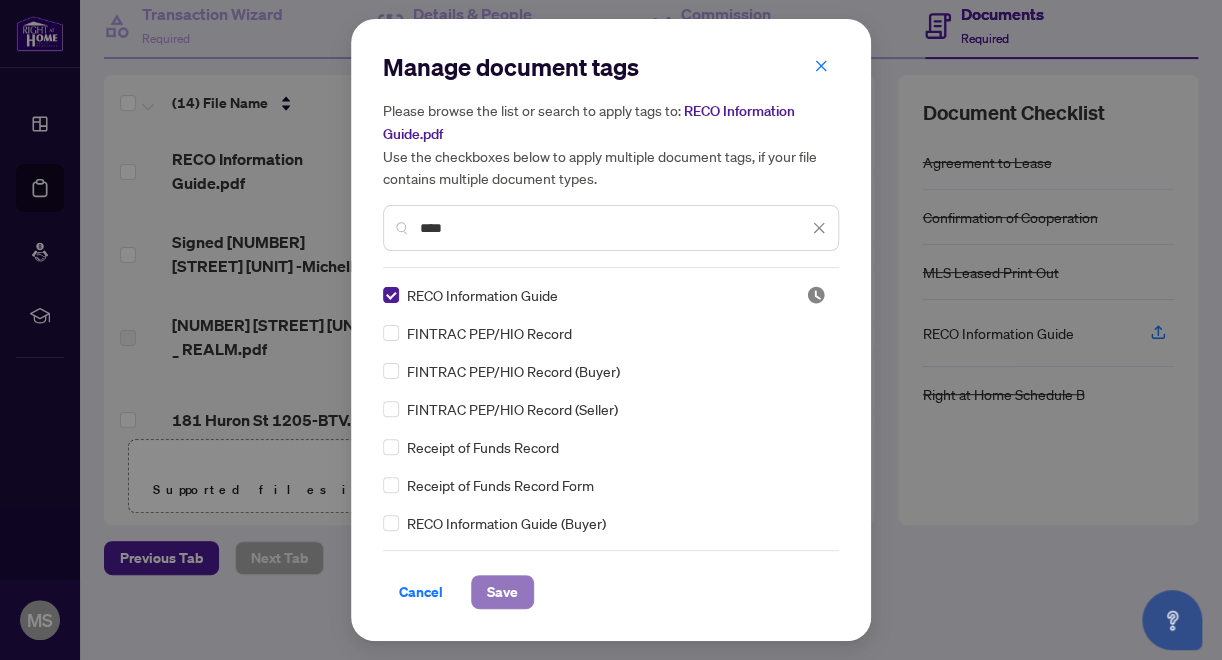 click on "Save" at bounding box center (502, 592) 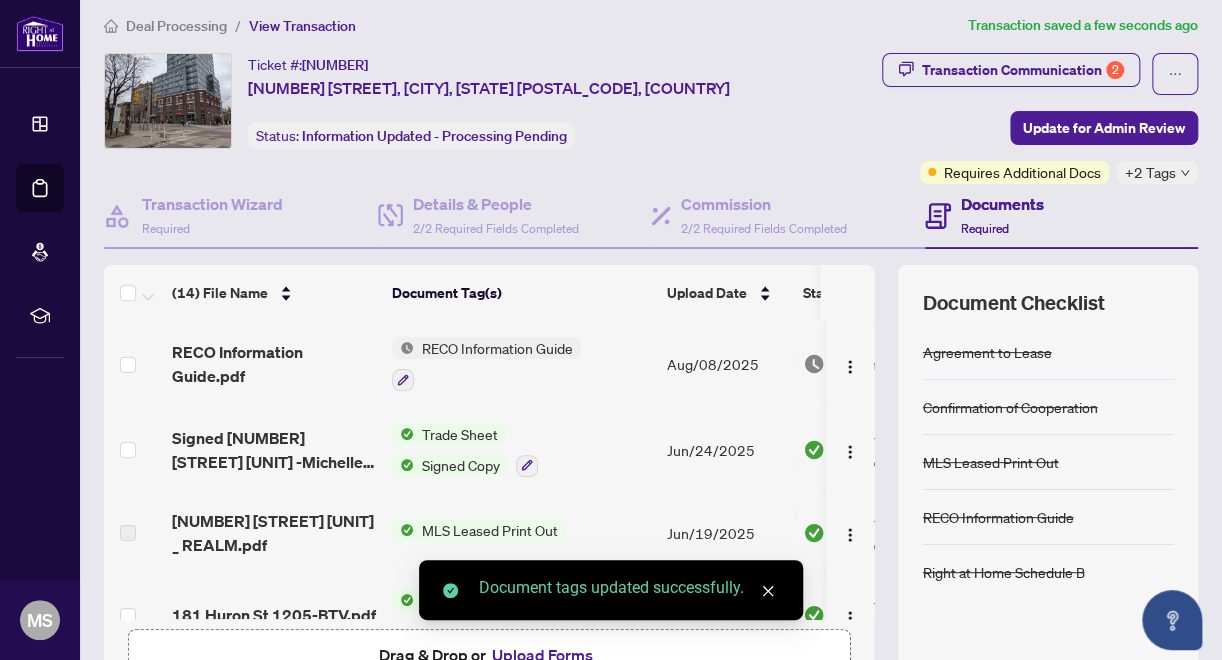 scroll, scrollTop: 0, scrollLeft: 0, axis: both 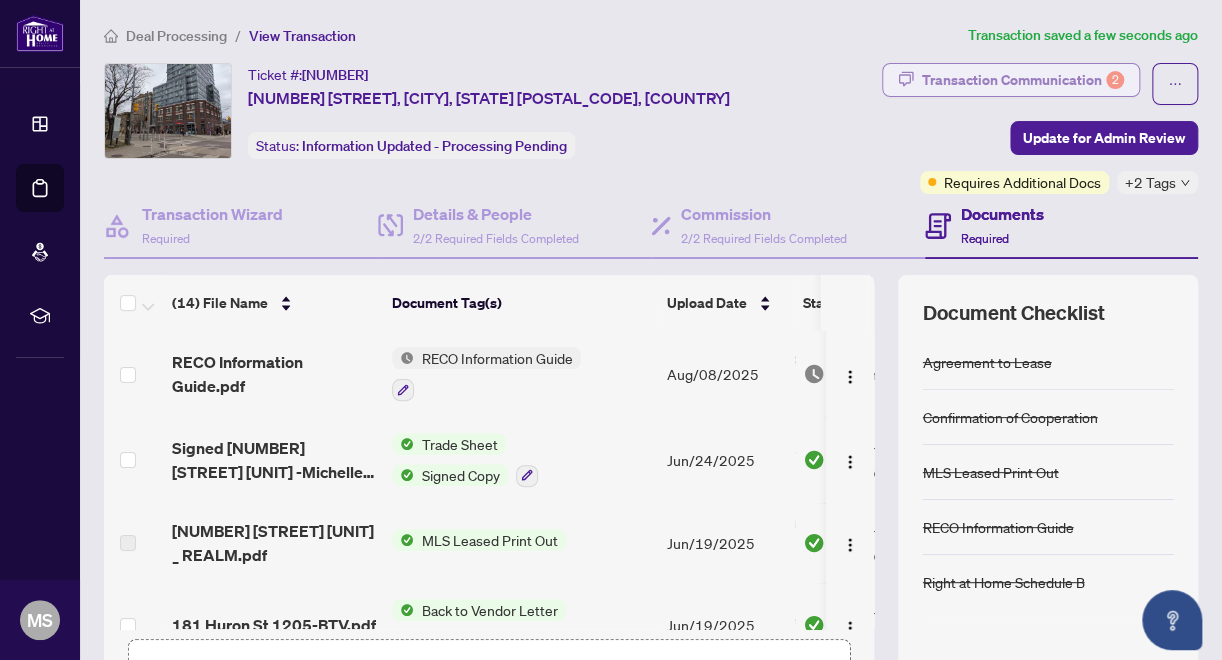 click on "Transaction Communication 2" at bounding box center [1023, 80] 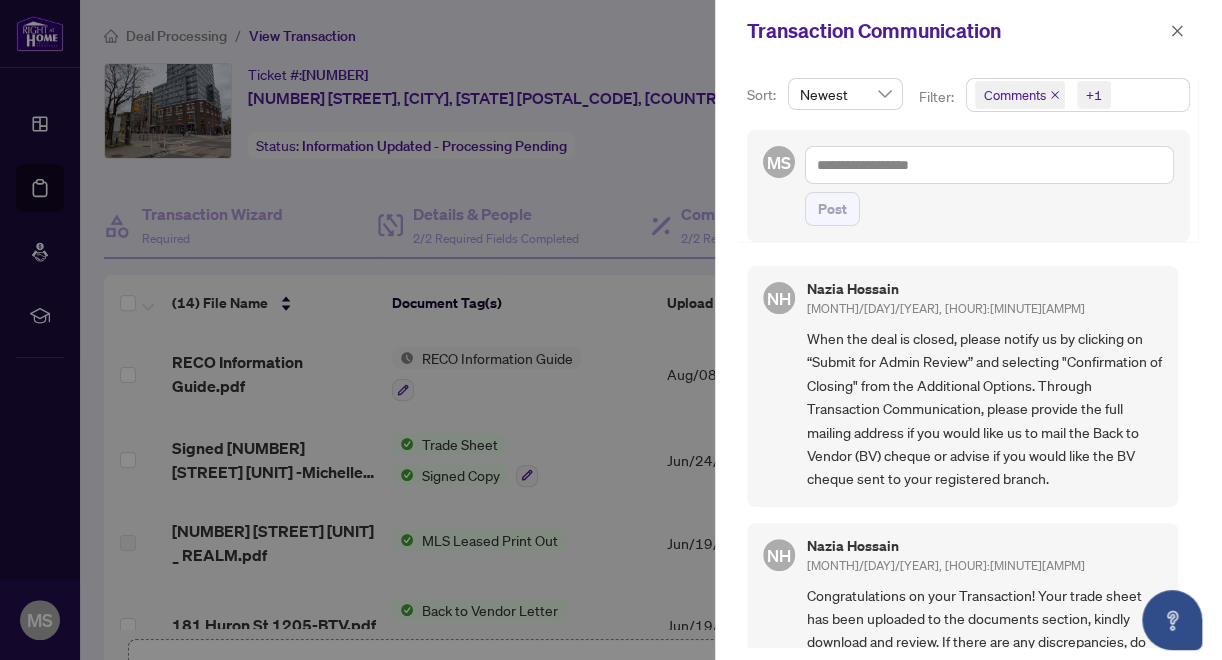 click at bounding box center (611, 330) 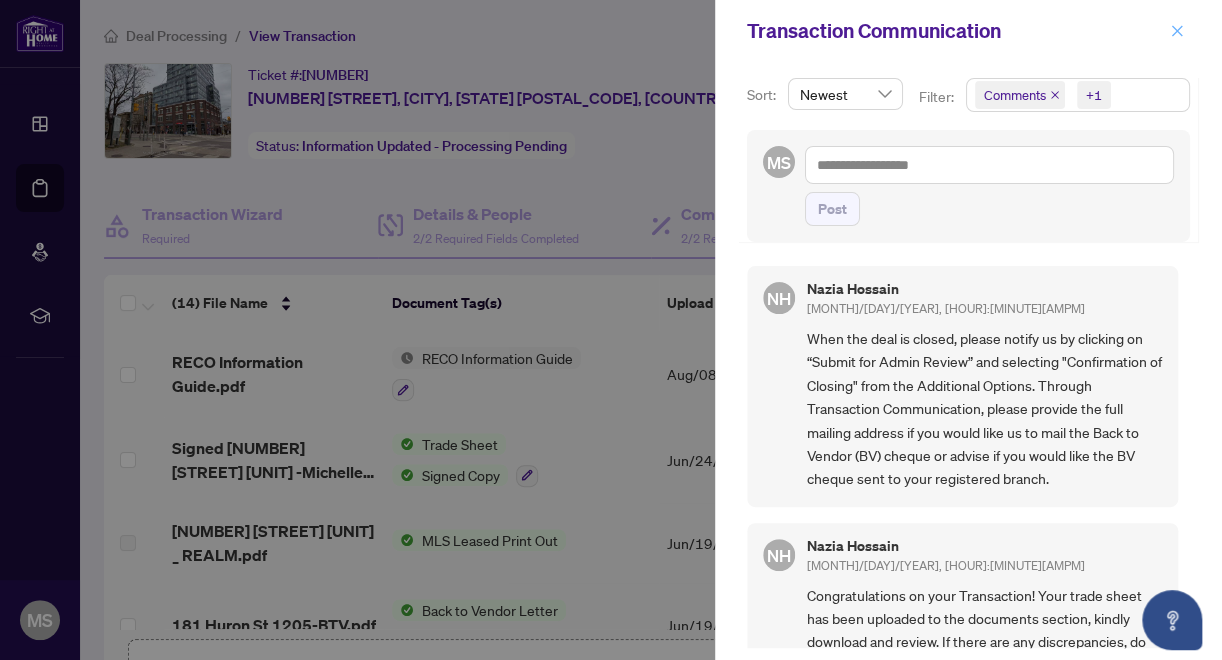 click 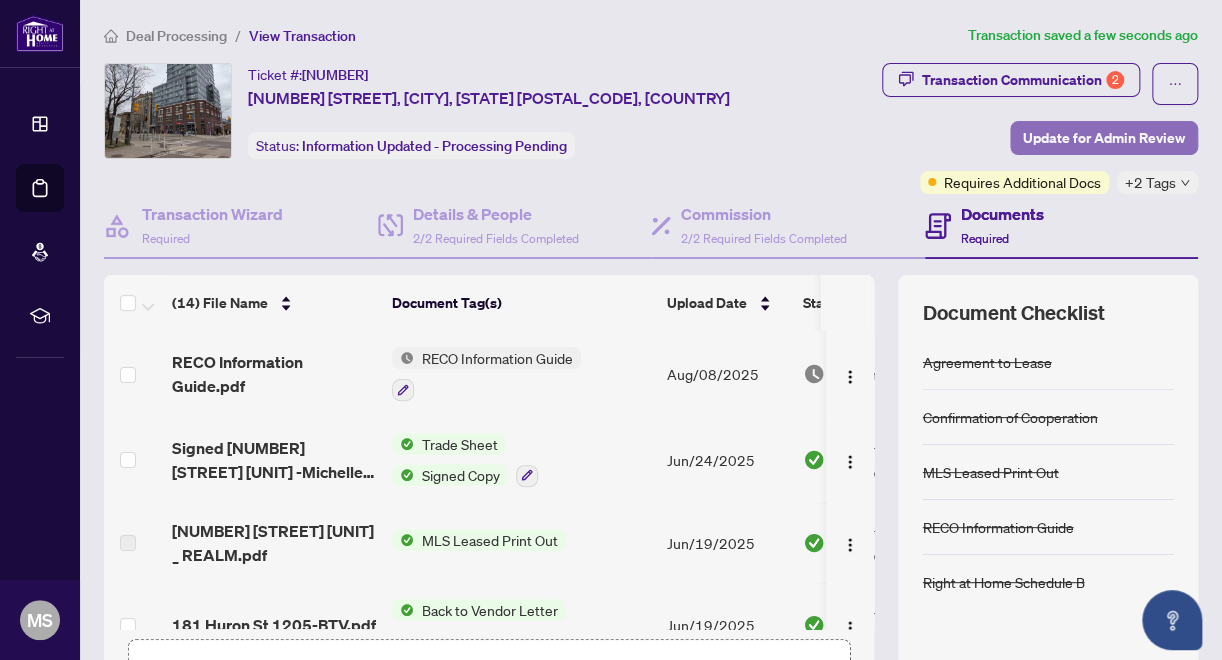 click on "Update for Admin Review" at bounding box center [1104, 138] 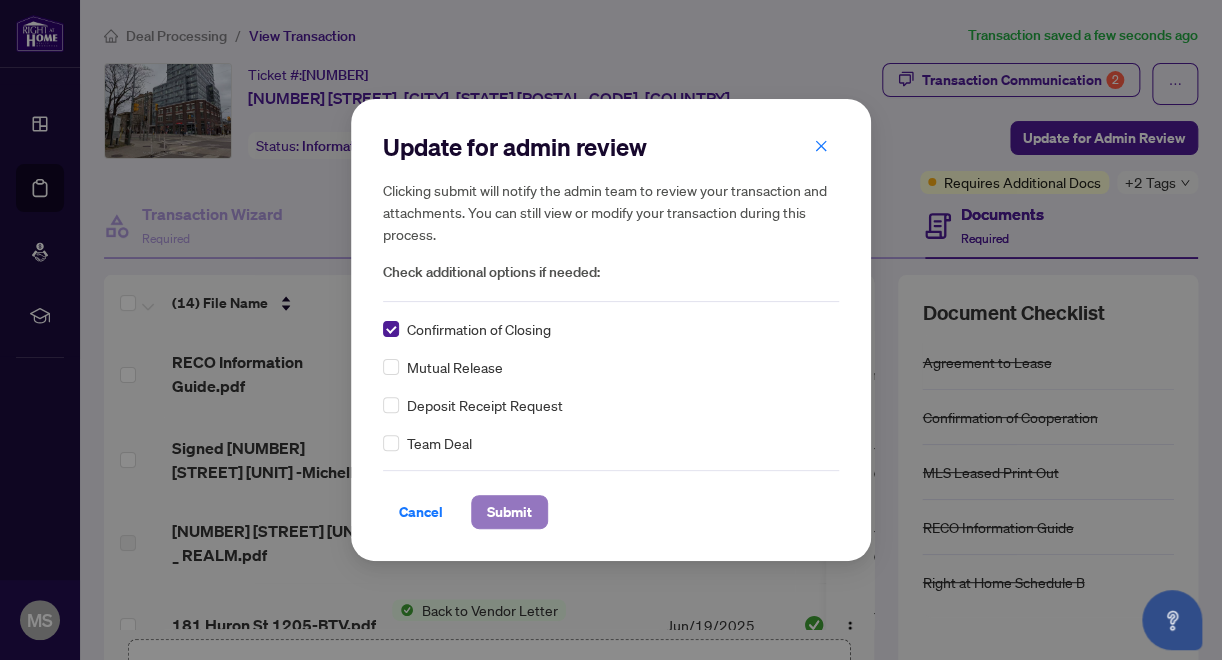 click on "Submit" at bounding box center [509, 512] 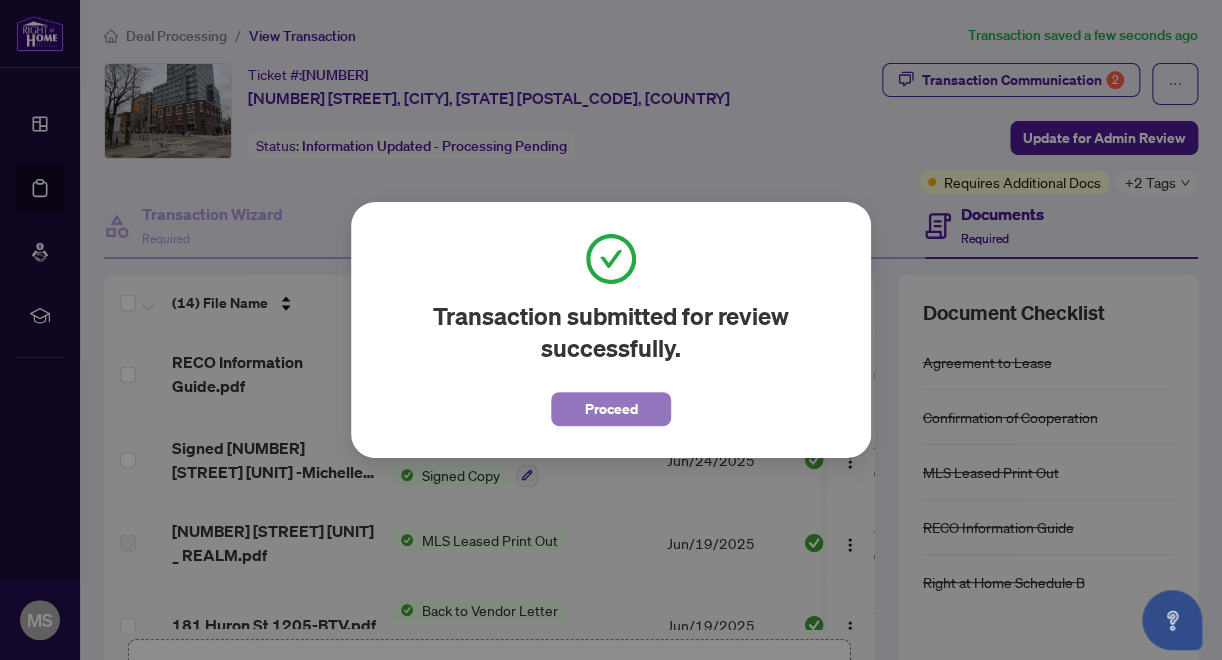 click on "Proceed" at bounding box center [611, 409] 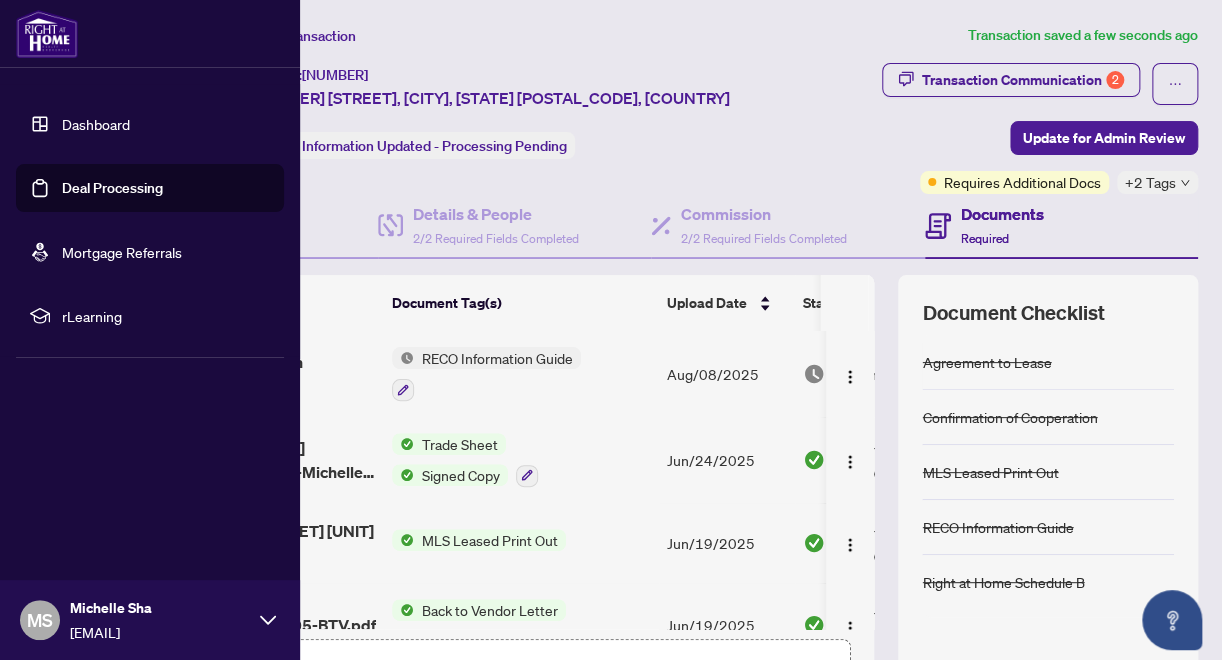 click on "Deal Processing" at bounding box center [112, 188] 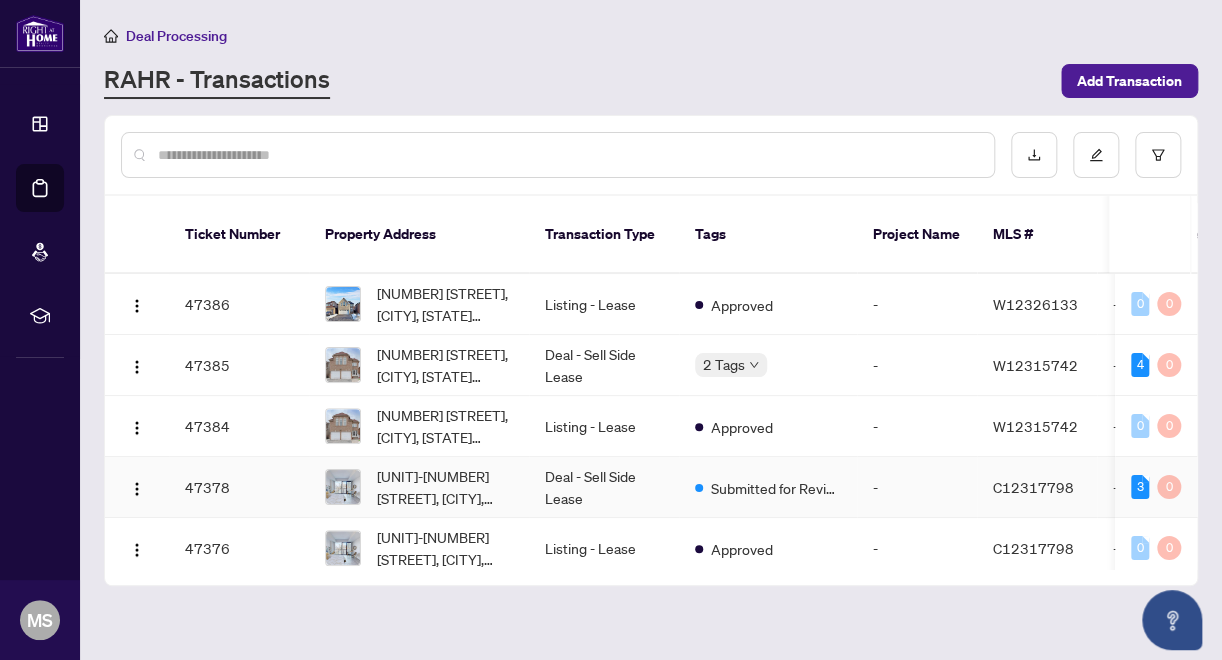 click on "Submitted for Review" at bounding box center (768, 487) 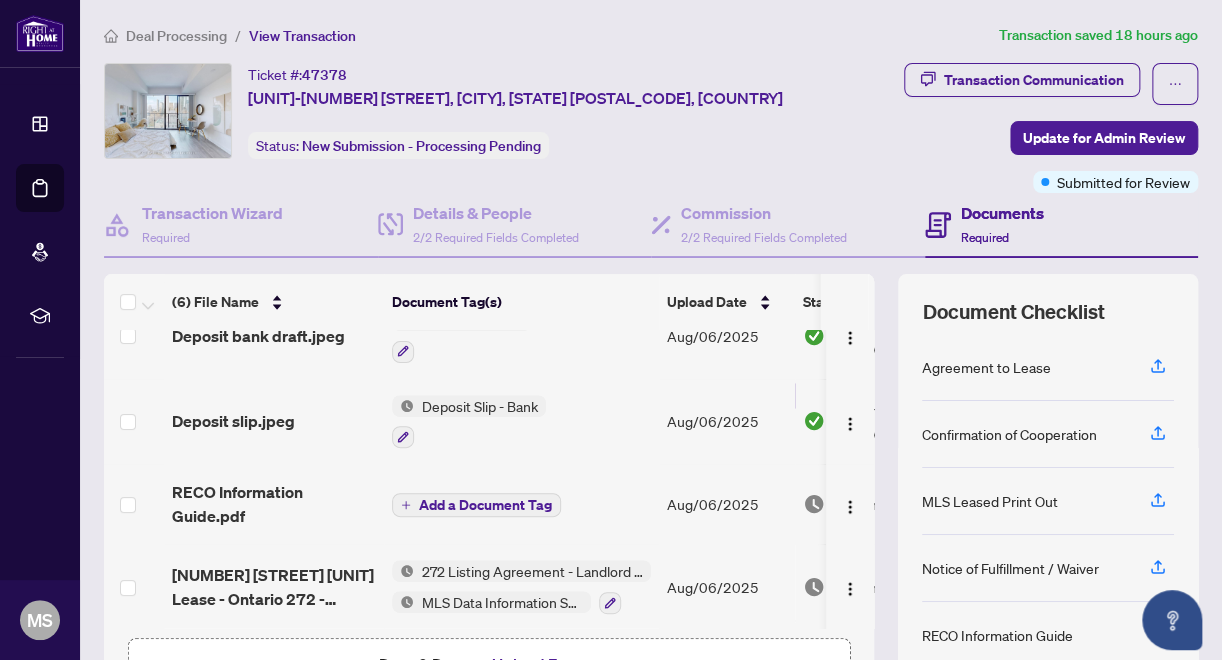 scroll, scrollTop: 209, scrollLeft: 0, axis: vertical 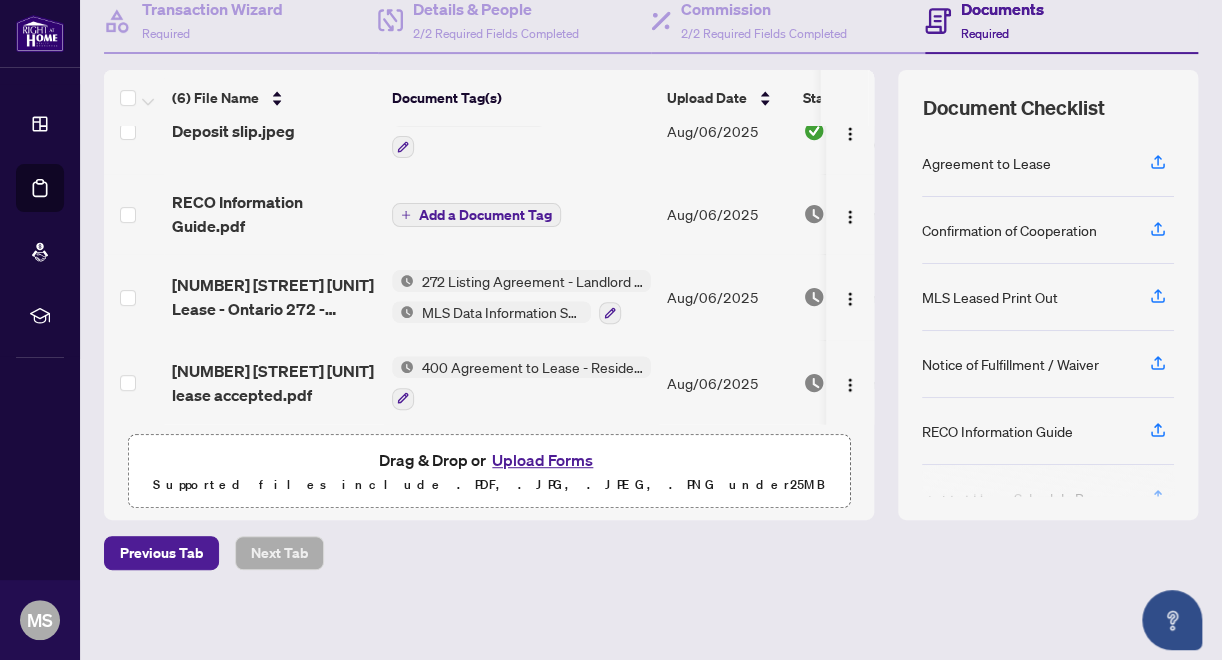 click on "Upload Forms" at bounding box center (542, 460) 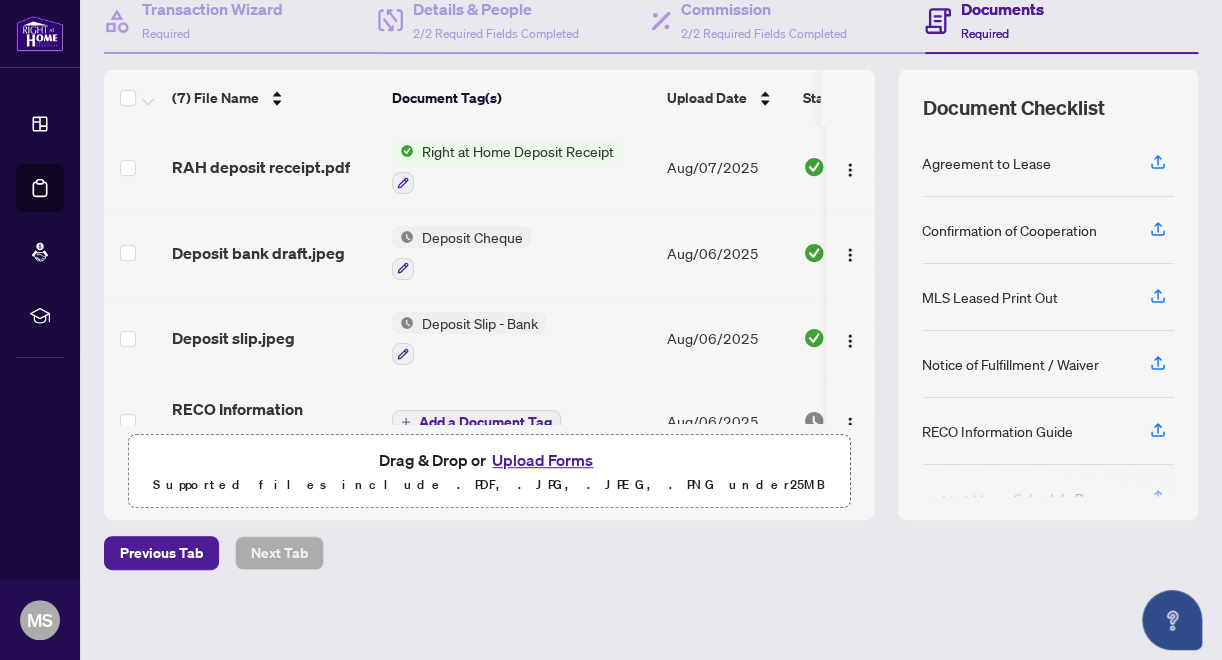scroll, scrollTop: 0, scrollLeft: 0, axis: both 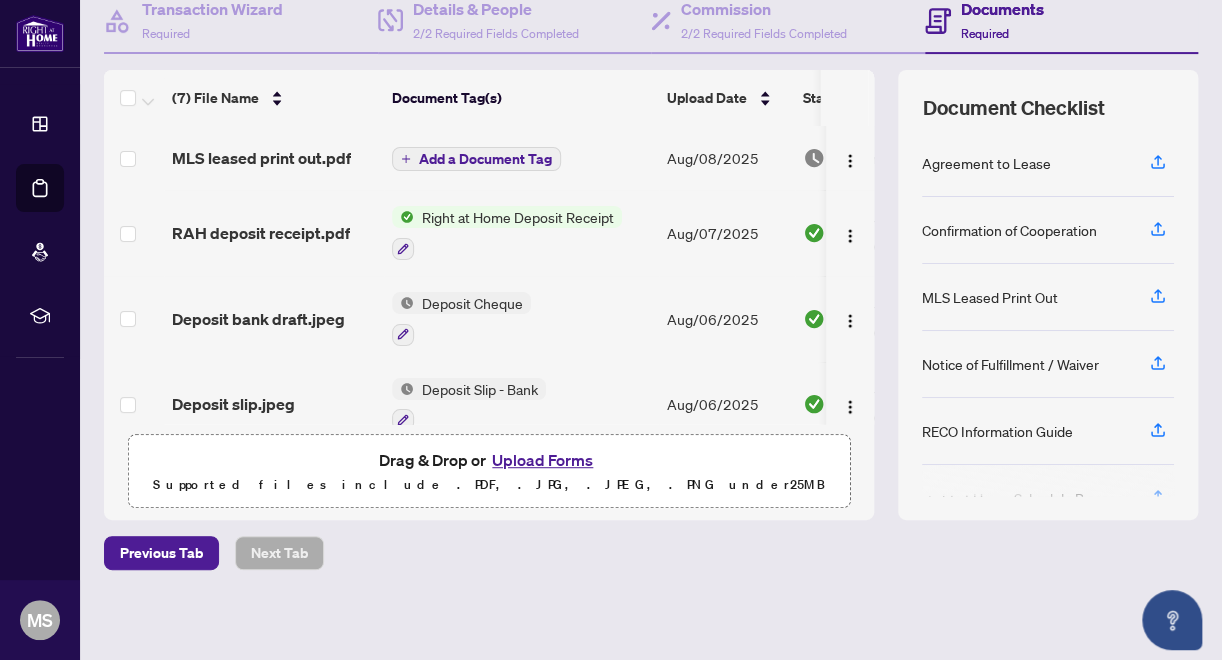 click on "Add a Document Tag" at bounding box center (485, 159) 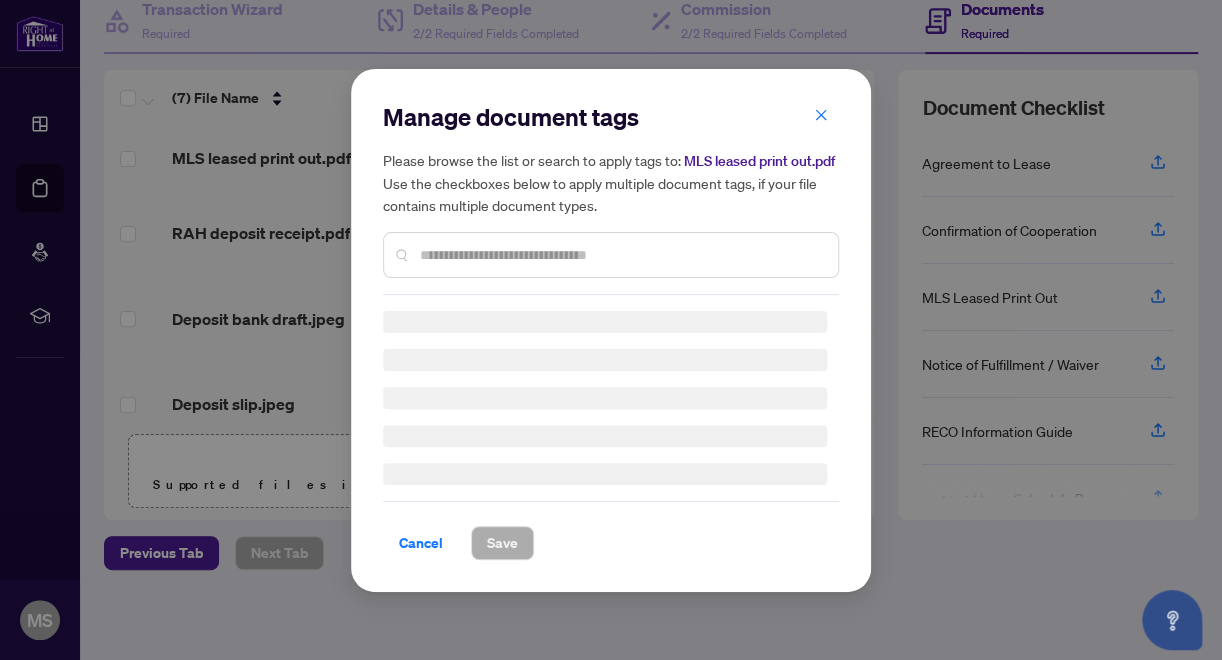 click on "Manage document tags Please browse the list or search to apply tags to:   MLS leased print out.pdf   Use the checkboxes below to apply multiple document tags, if your file contains multiple document types." at bounding box center (611, 198) 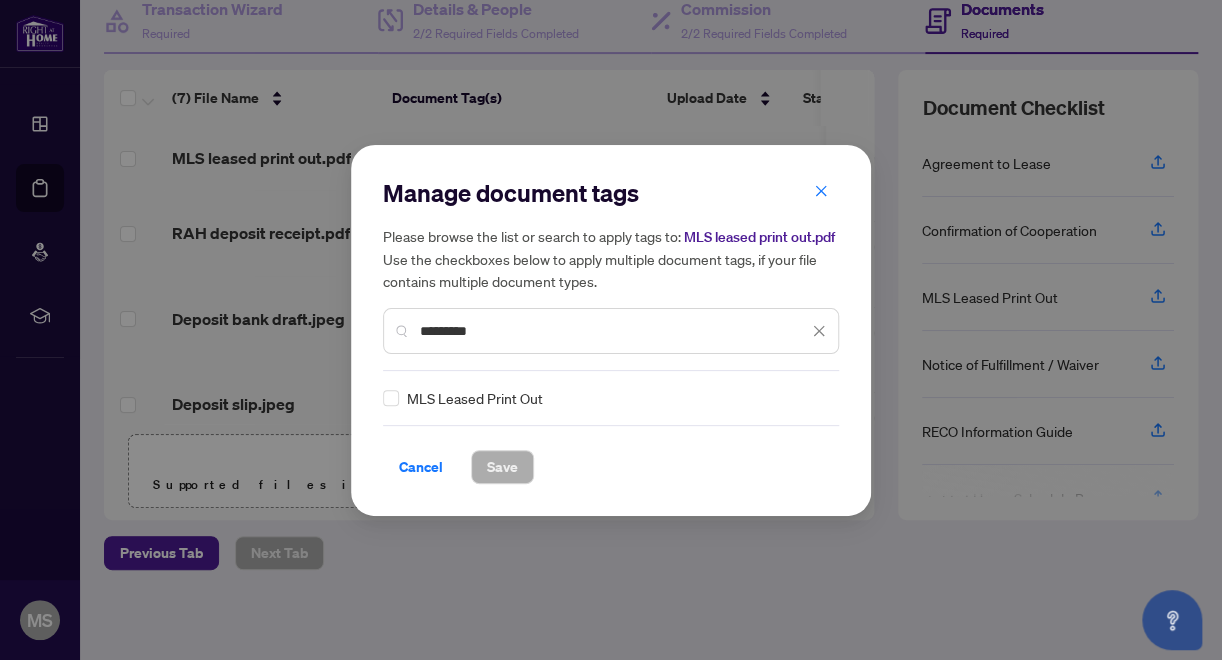 type on "*********" 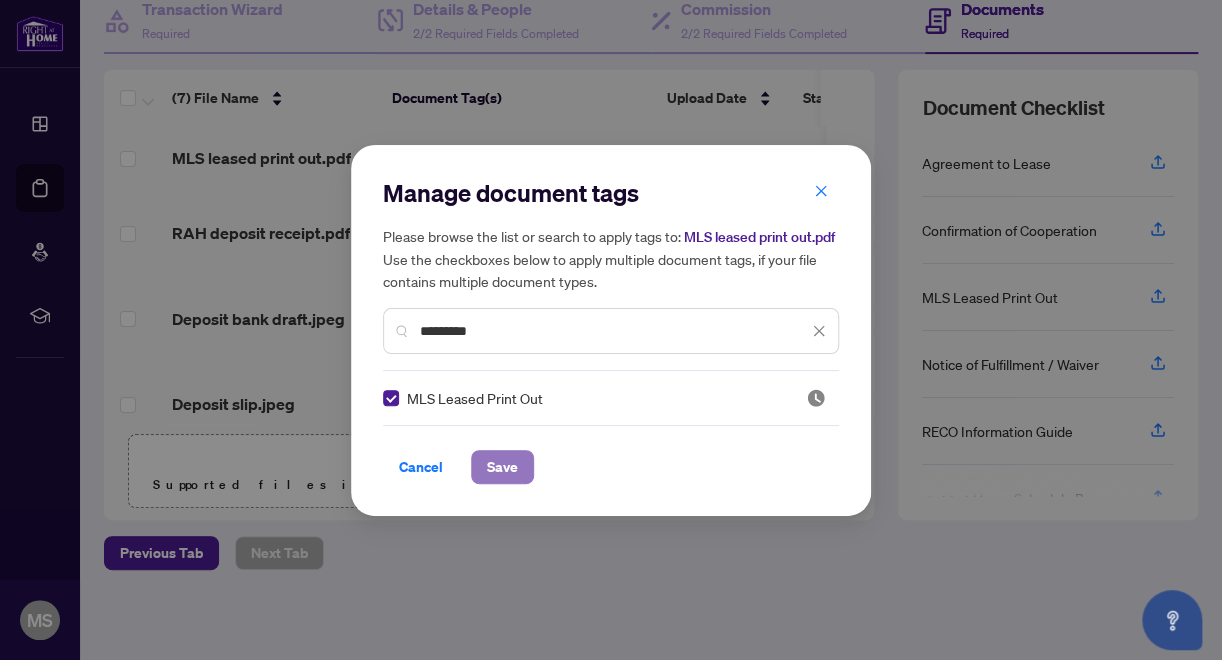 click on "Save" at bounding box center [502, 467] 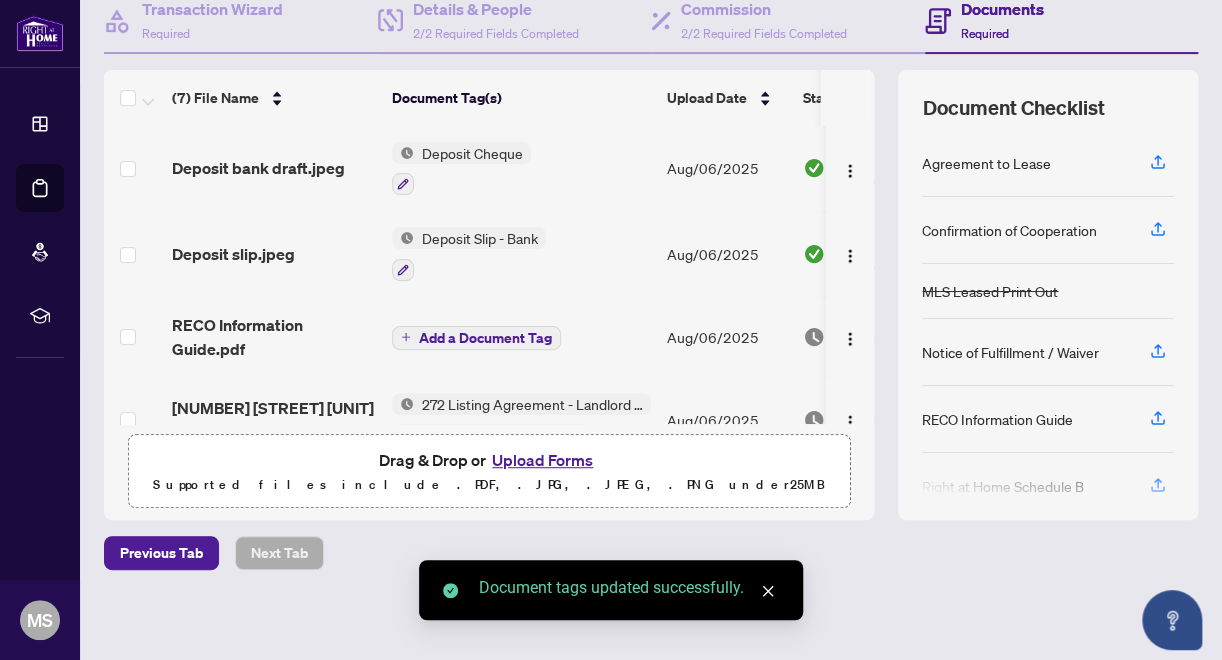 scroll, scrollTop: 200, scrollLeft: 0, axis: vertical 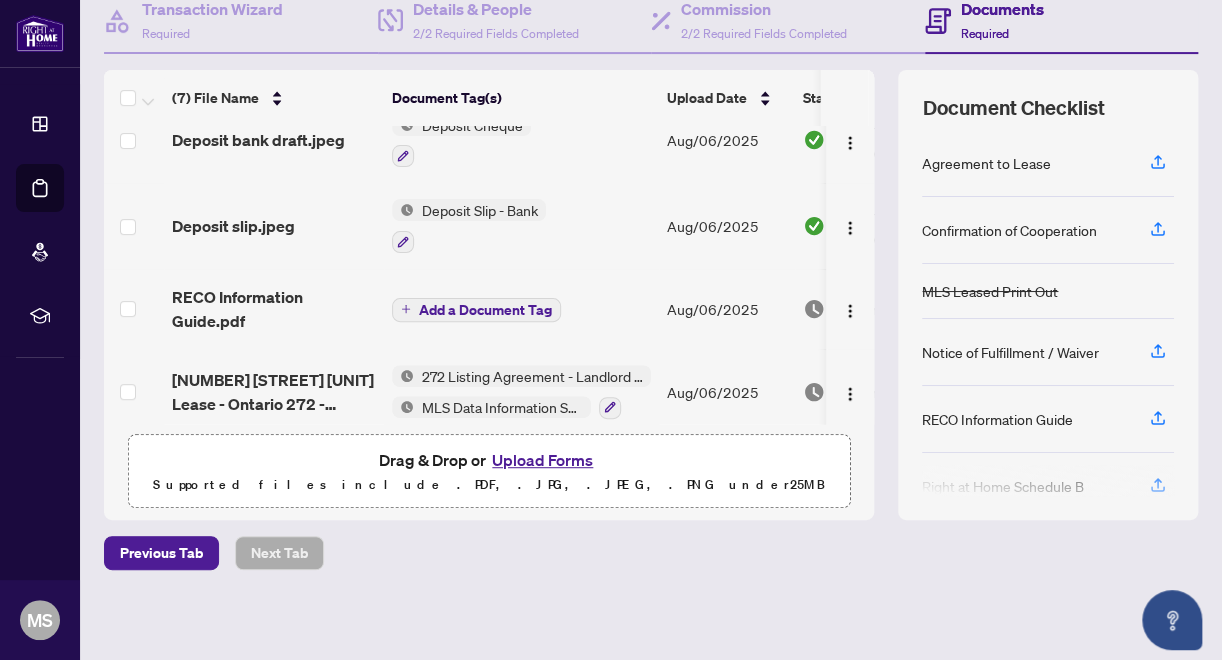 click on "Add a Document Tag" at bounding box center [485, 310] 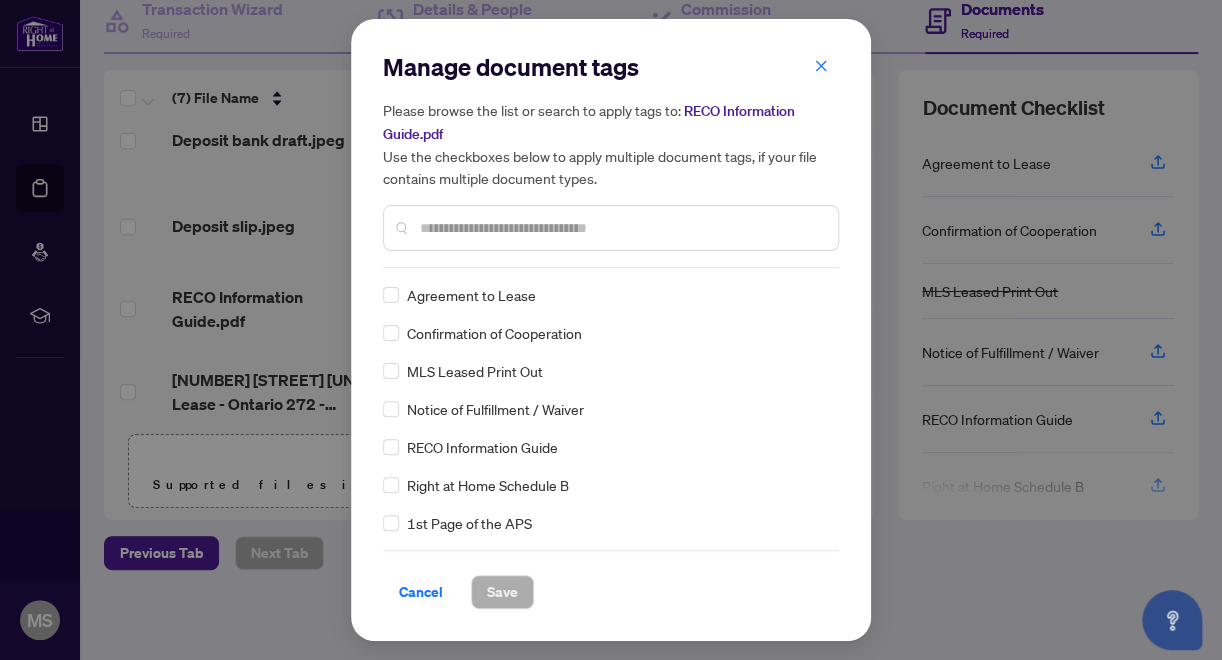 click at bounding box center [621, 228] 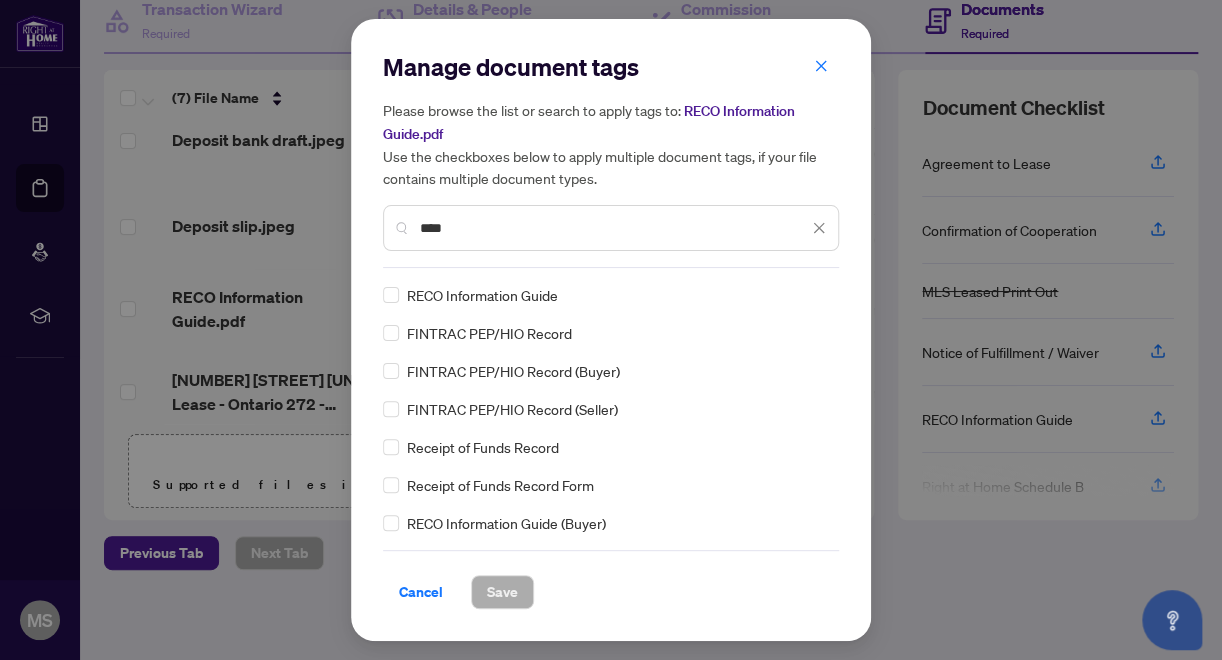 type on "****" 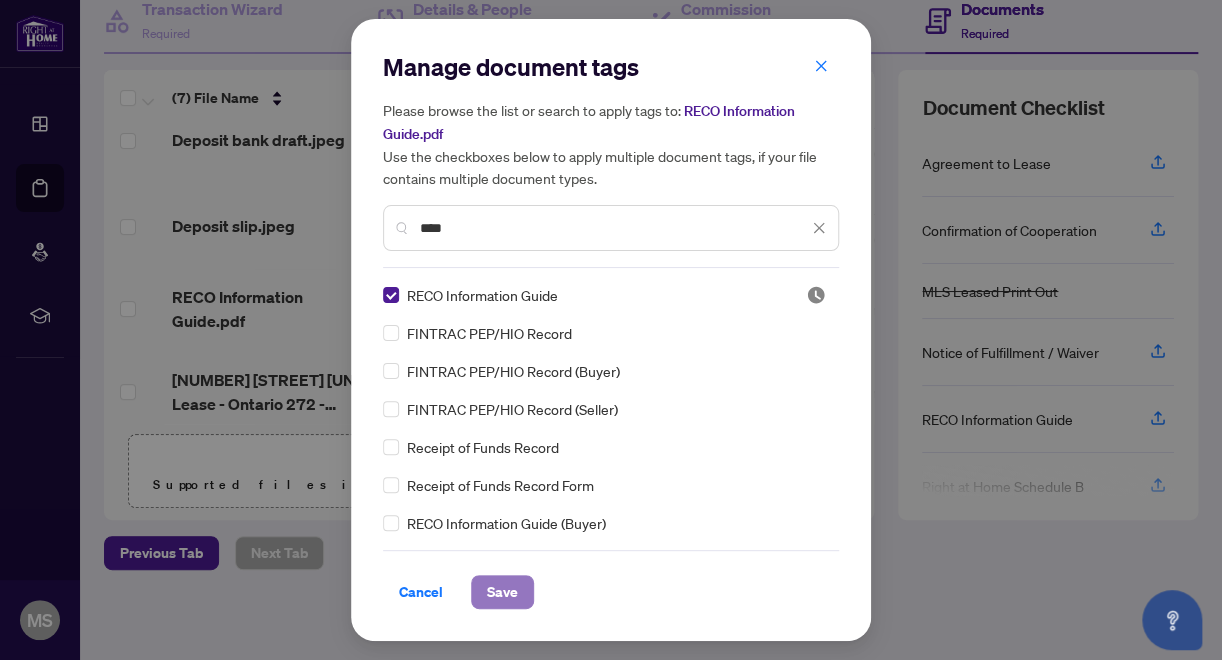 click on "Save" at bounding box center [502, 592] 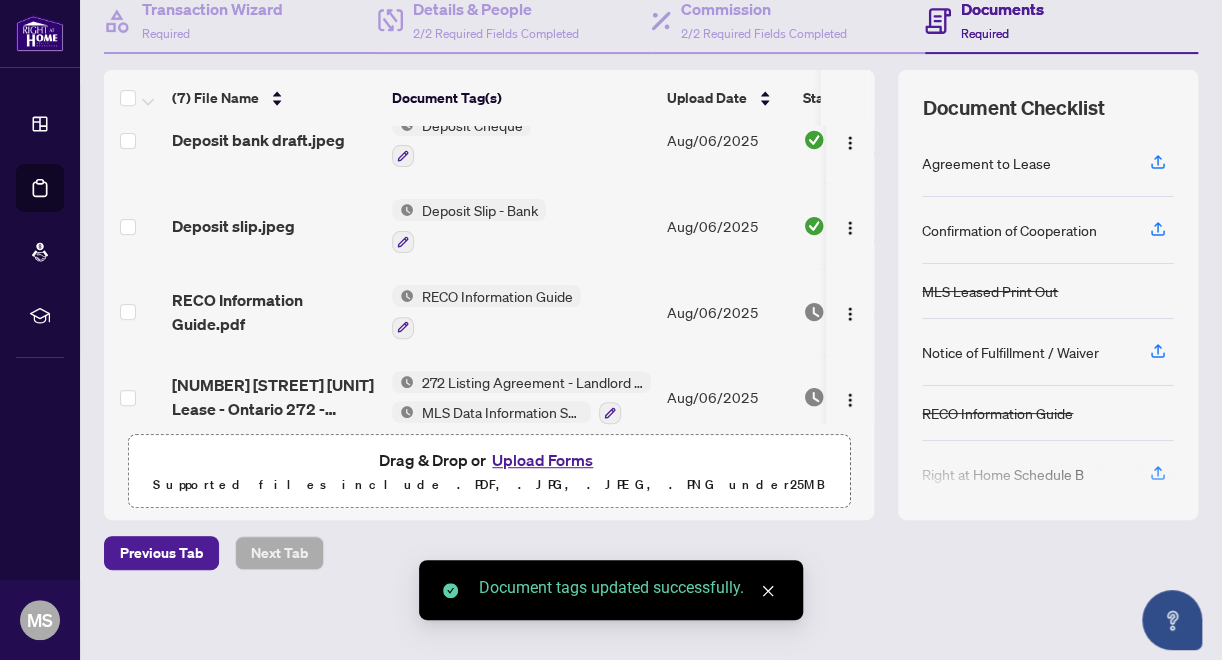 scroll, scrollTop: 297, scrollLeft: 0, axis: vertical 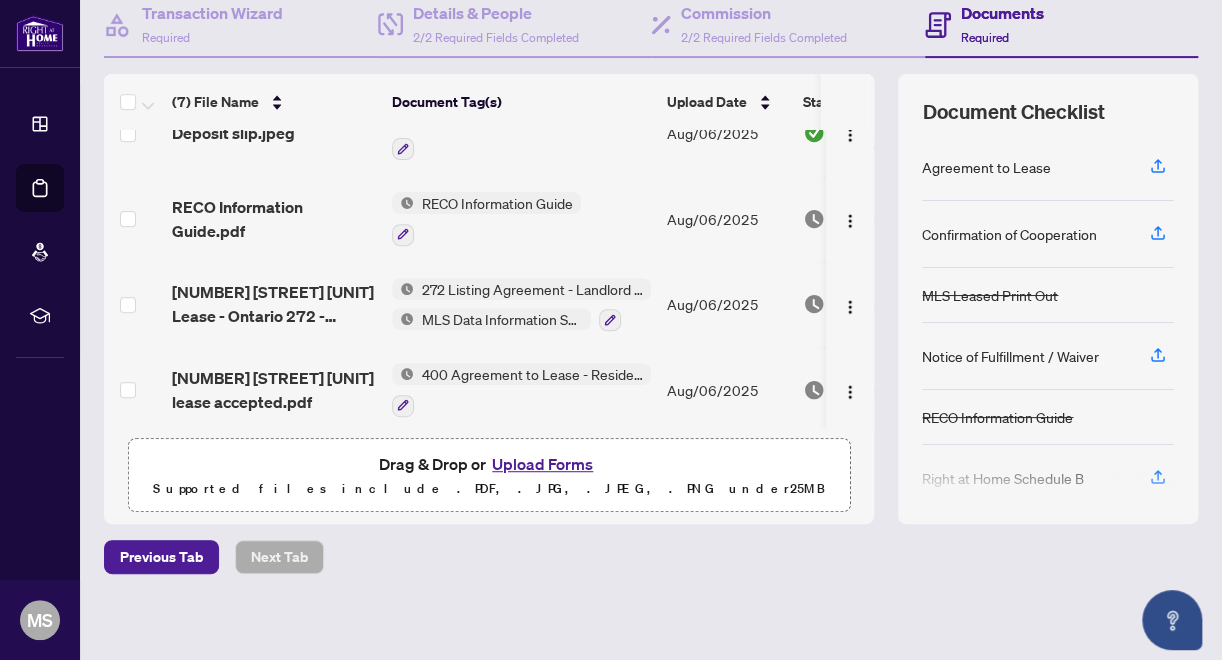 click on "400 Agreement to Lease - Residential" at bounding box center [532, 374] 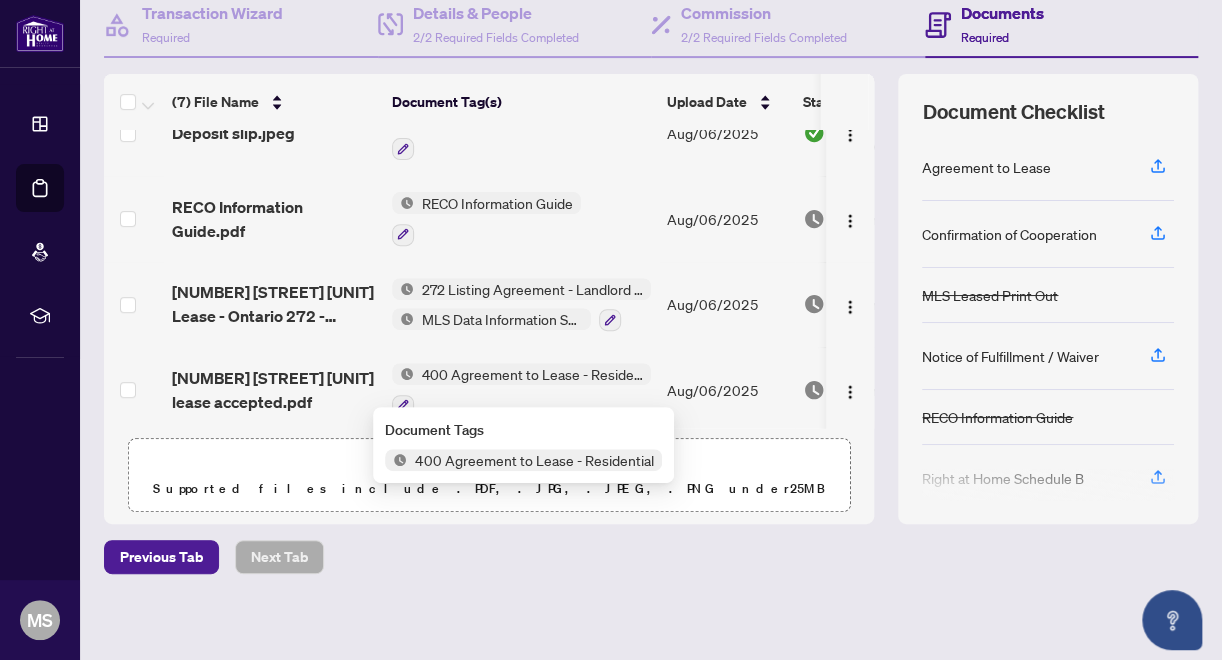click on "400 Agreement to Lease - Residential" at bounding box center [534, 460] 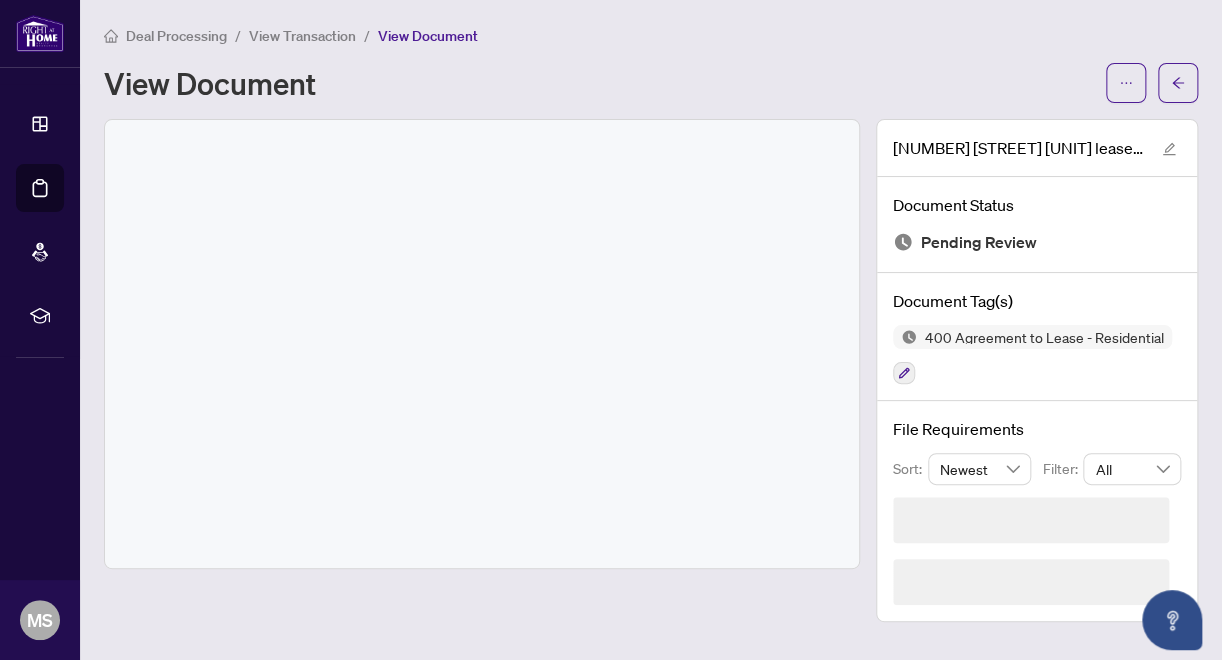 scroll, scrollTop: 0, scrollLeft: 0, axis: both 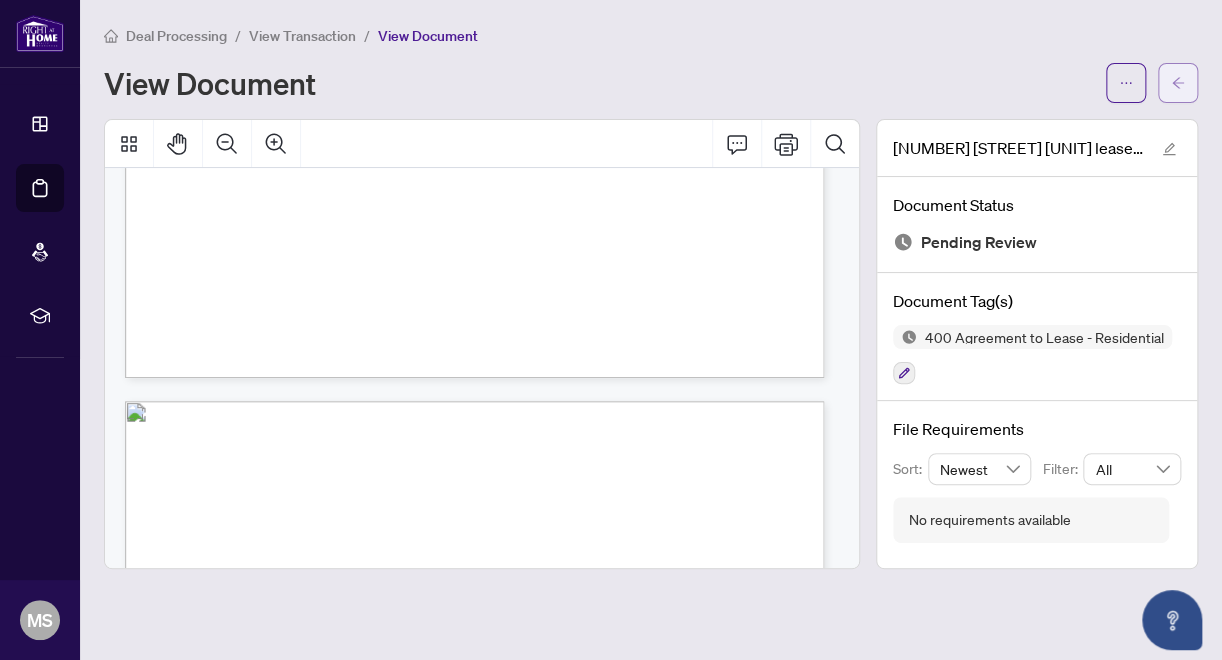 click 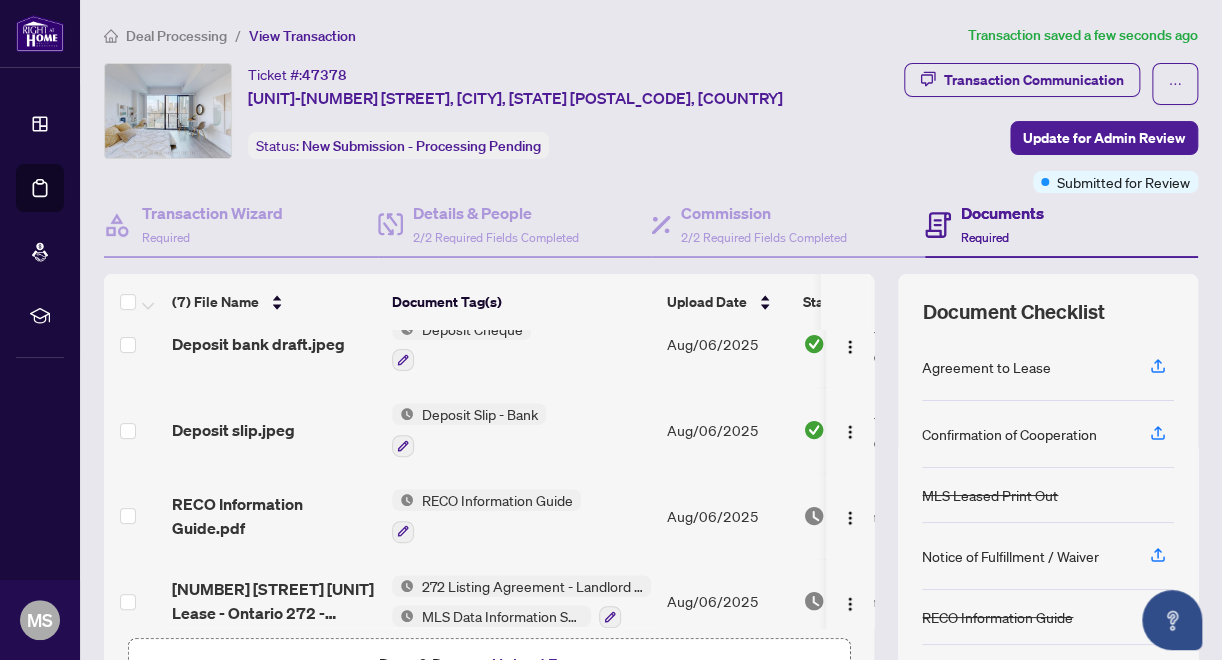 scroll, scrollTop: 297, scrollLeft: 0, axis: vertical 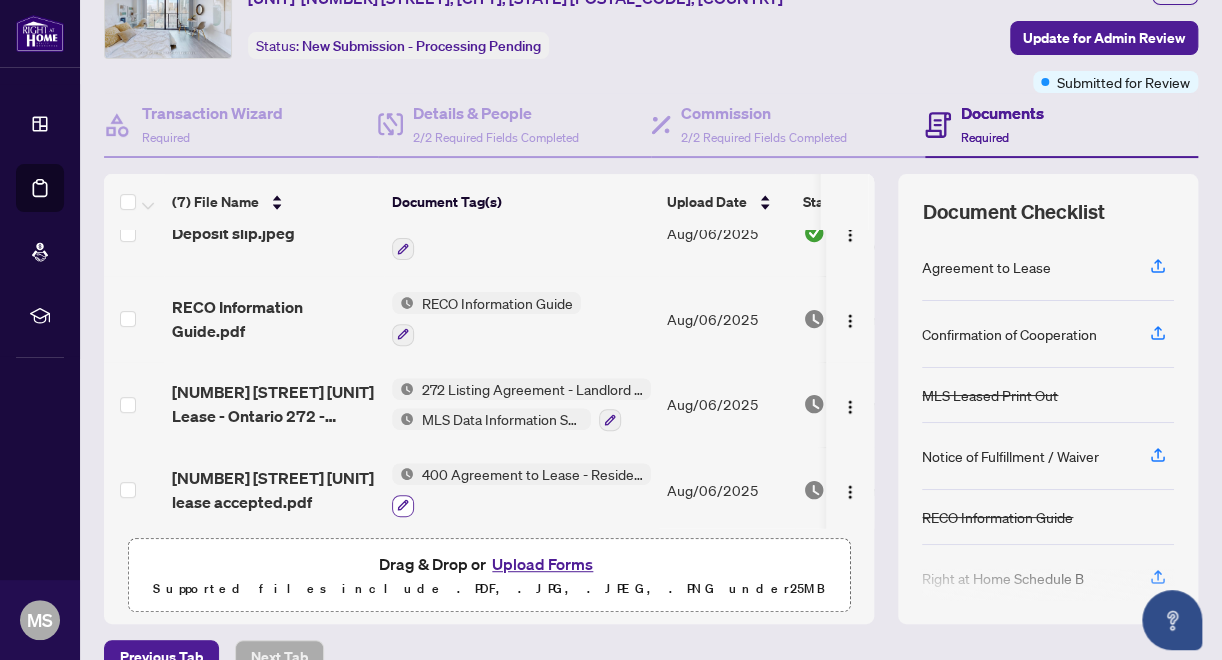 click 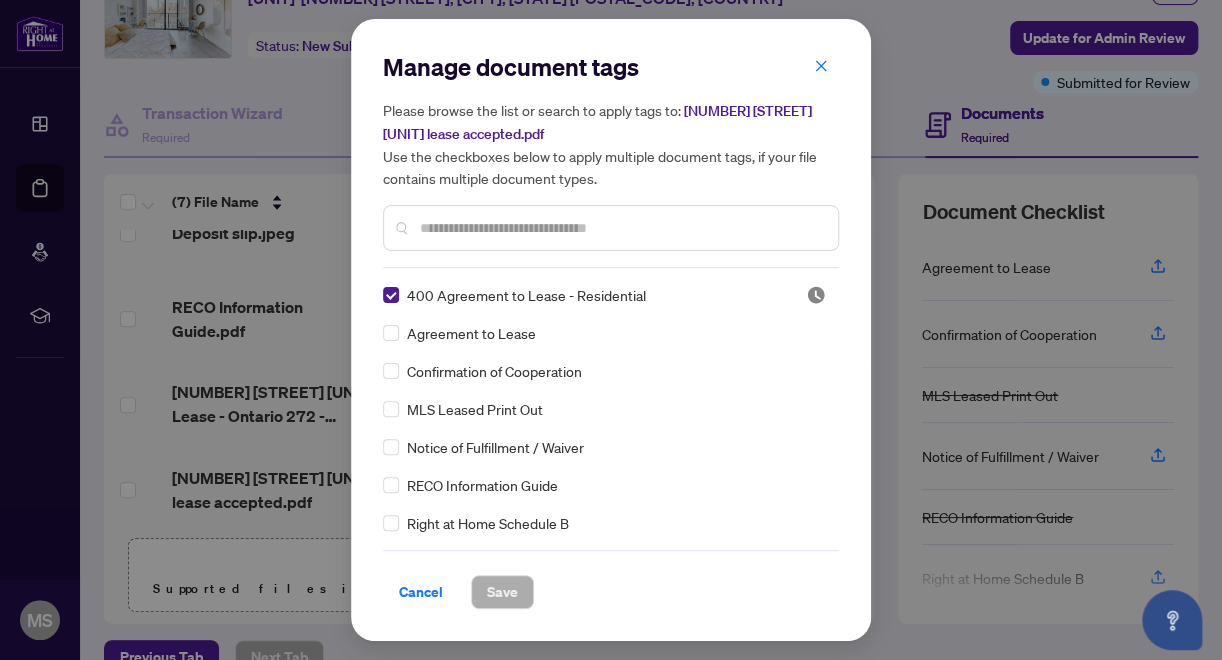click at bounding box center [621, 228] 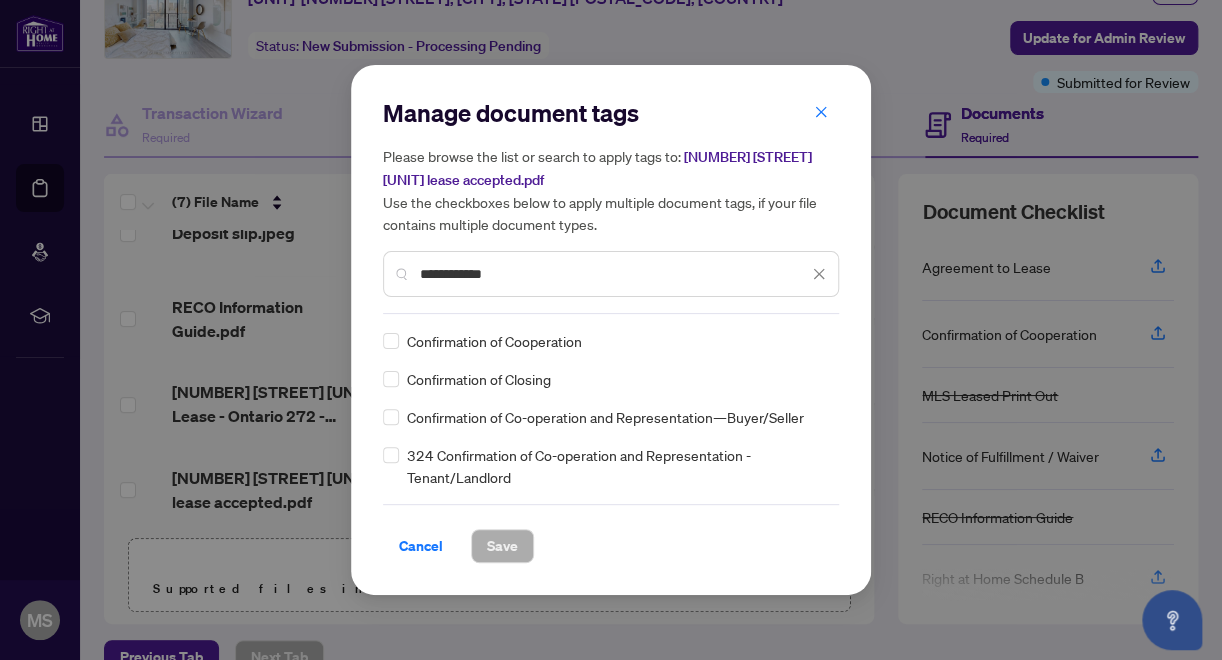 type on "**********" 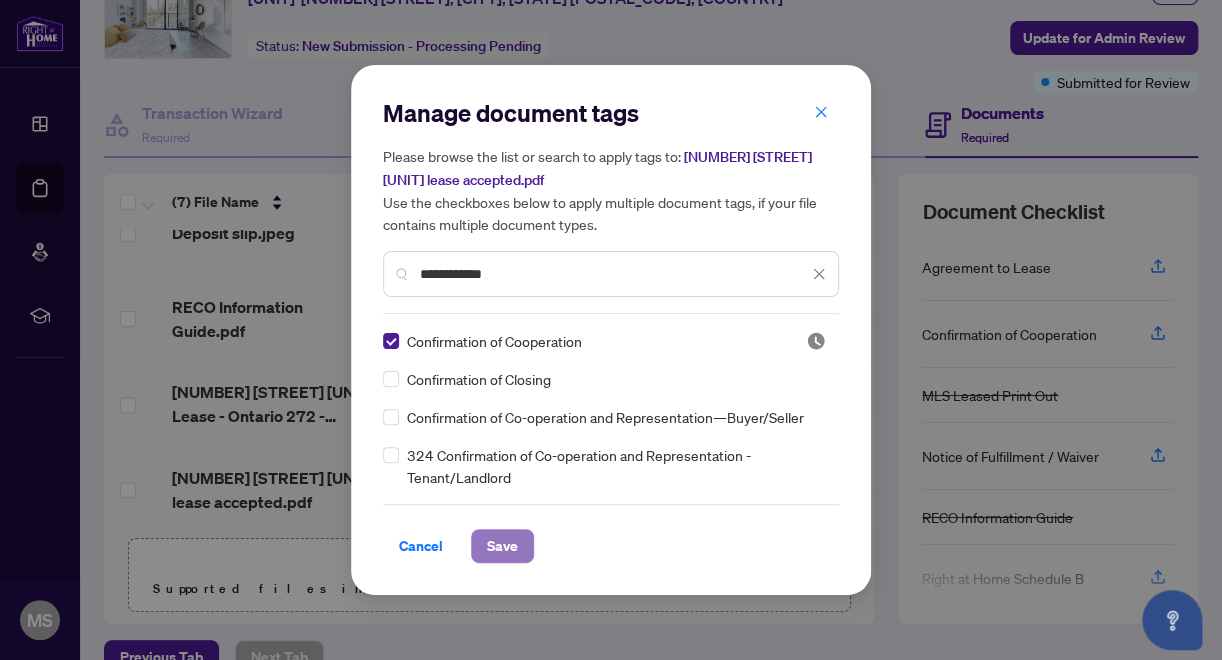 click on "Save" at bounding box center (502, 546) 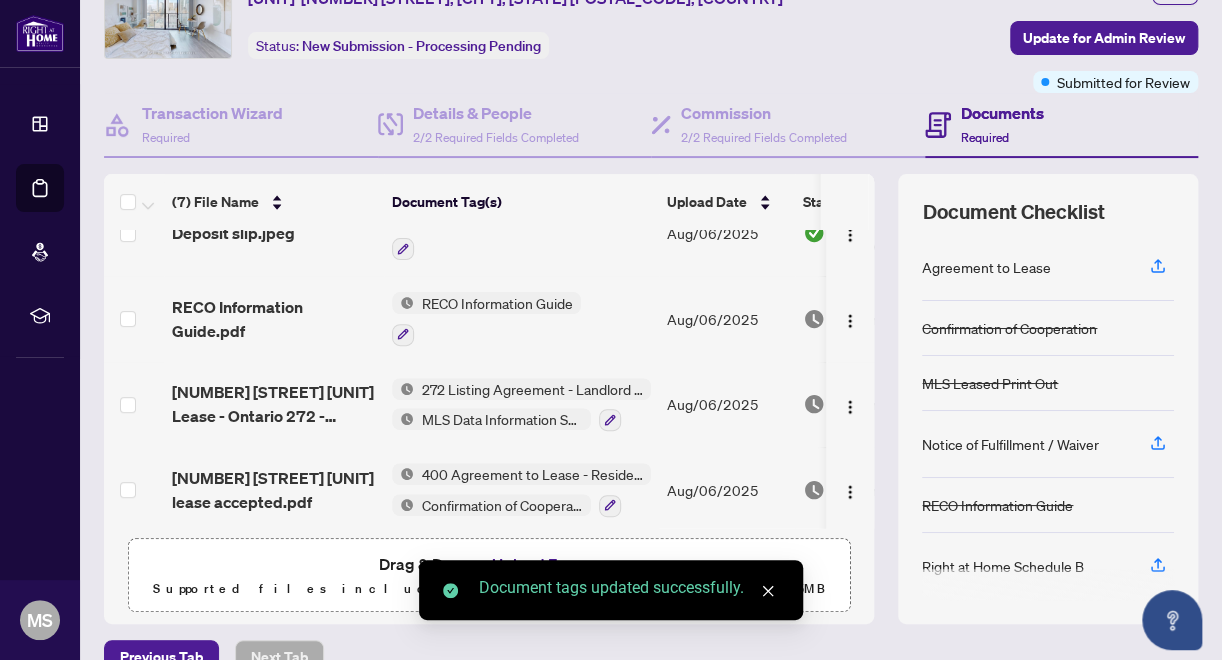 scroll, scrollTop: 0, scrollLeft: 0, axis: both 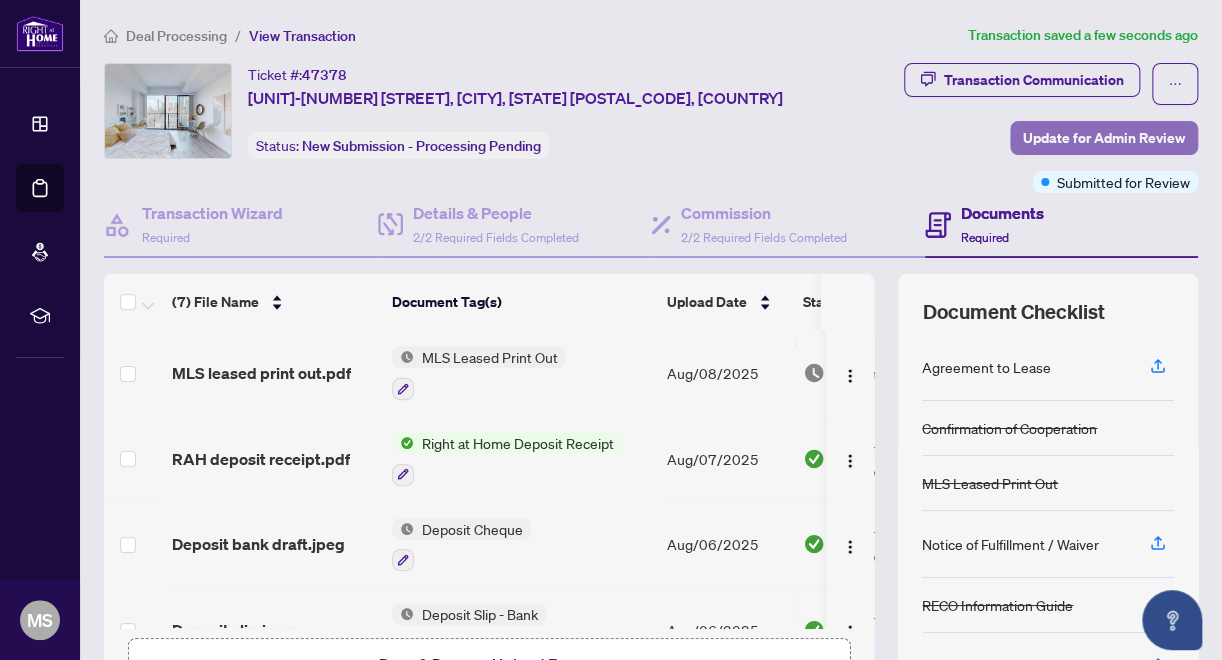 click on "Update for Admin Review" at bounding box center (1104, 138) 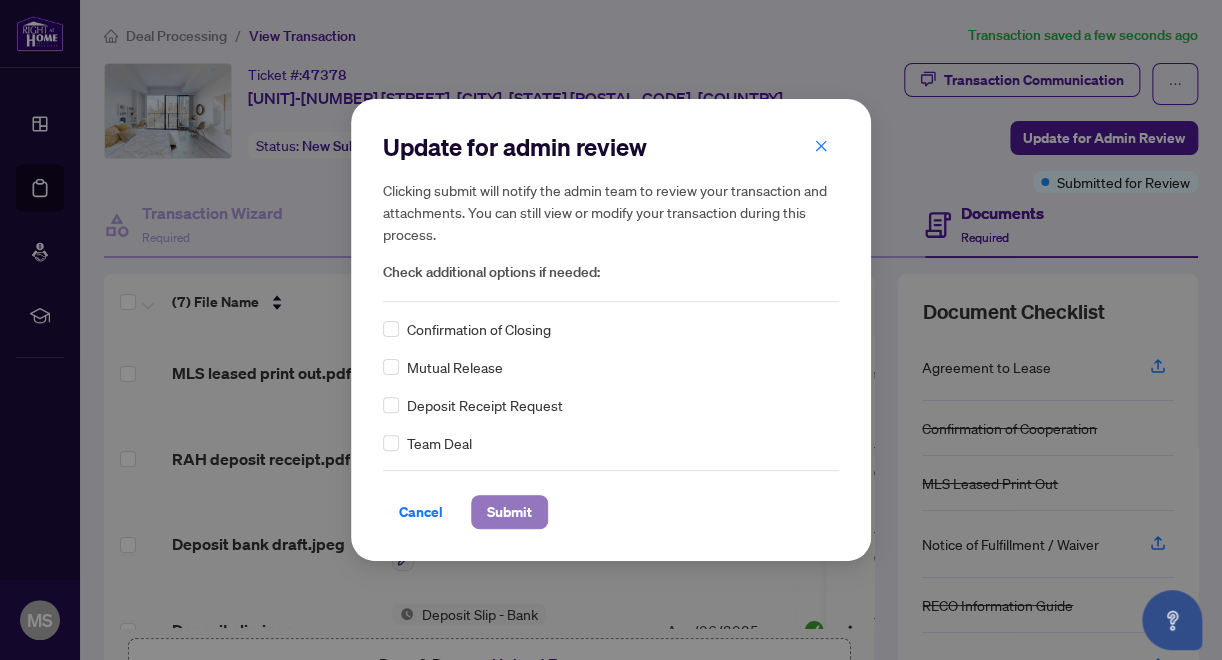 click on "Submit" at bounding box center [509, 512] 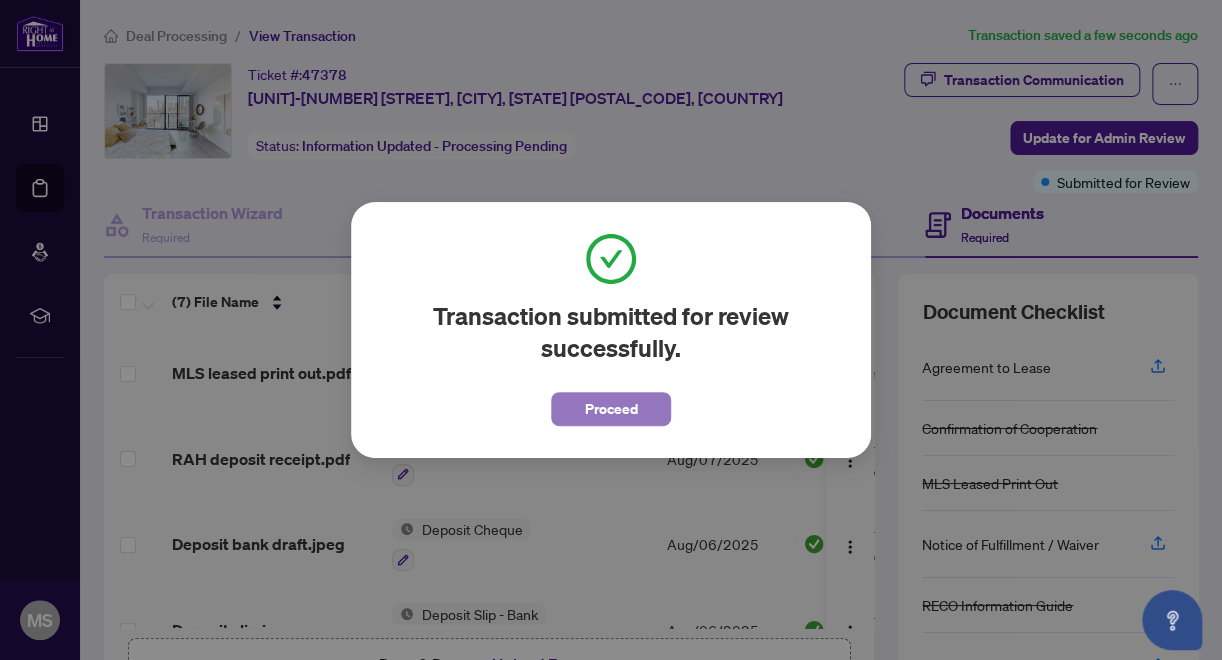 click on "Proceed" at bounding box center (611, 409) 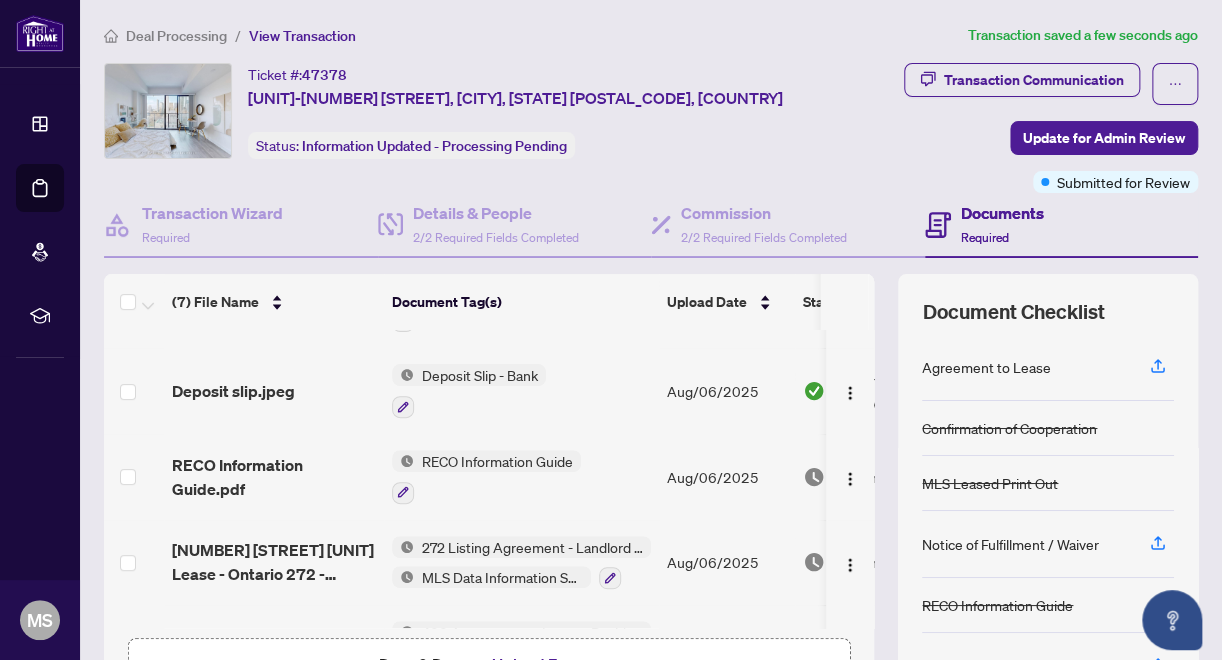 scroll, scrollTop: 297, scrollLeft: 0, axis: vertical 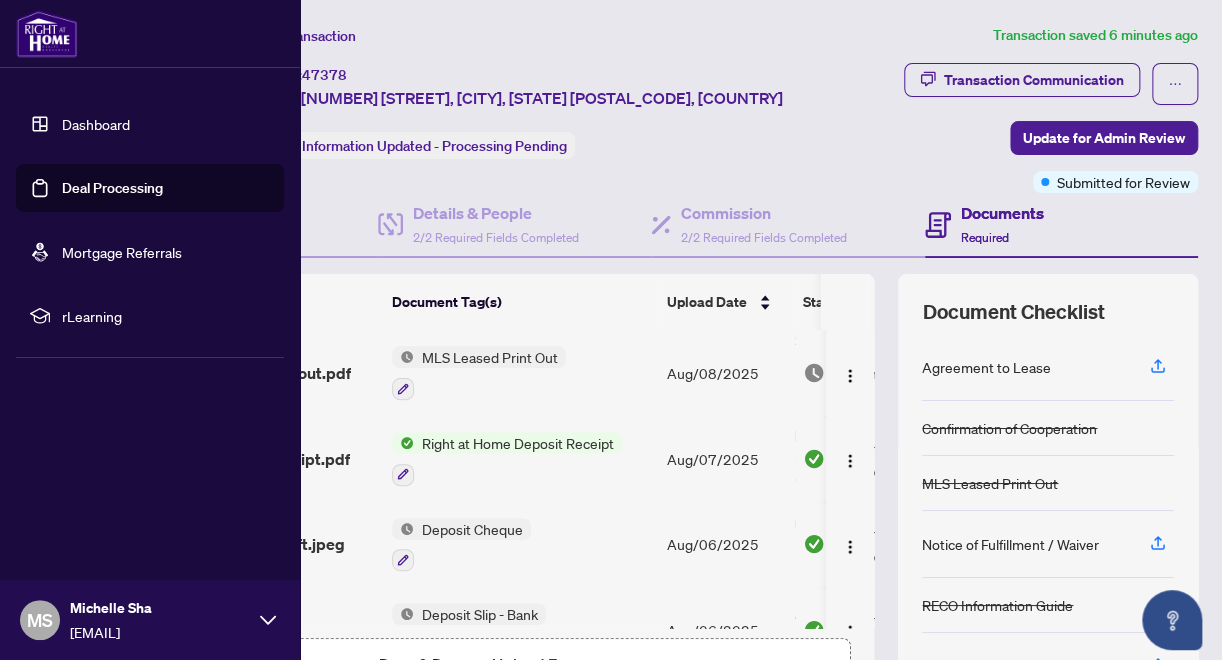 click on "Deal Processing" at bounding box center (112, 188) 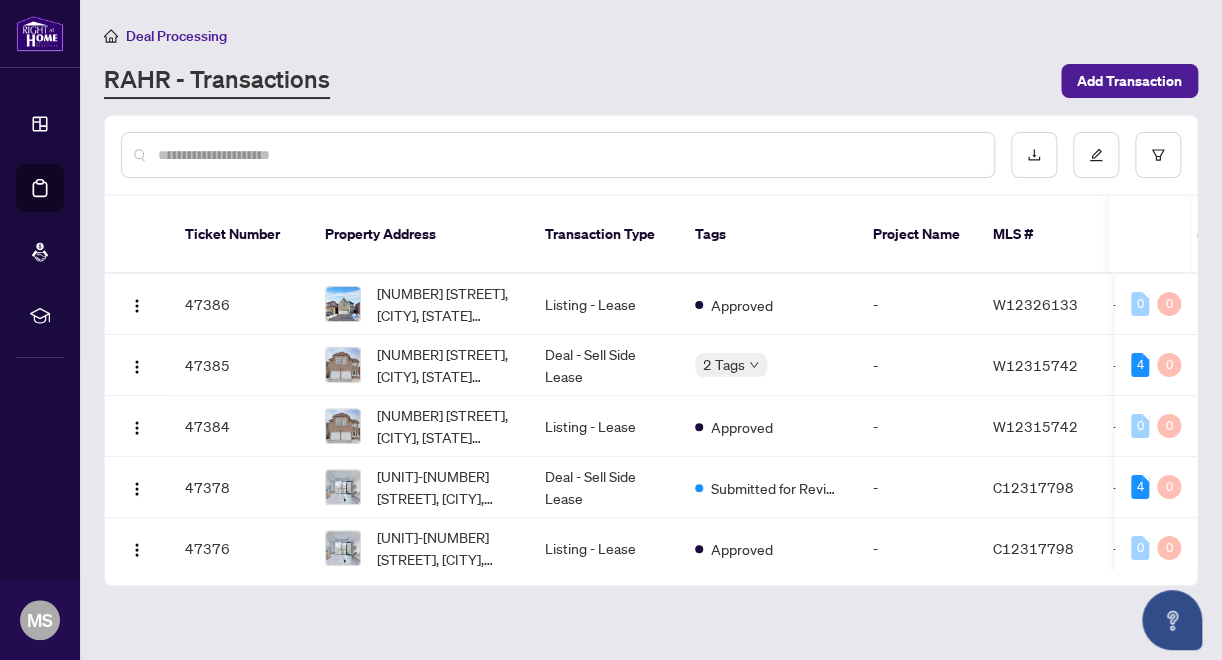 click at bounding box center [568, 155] 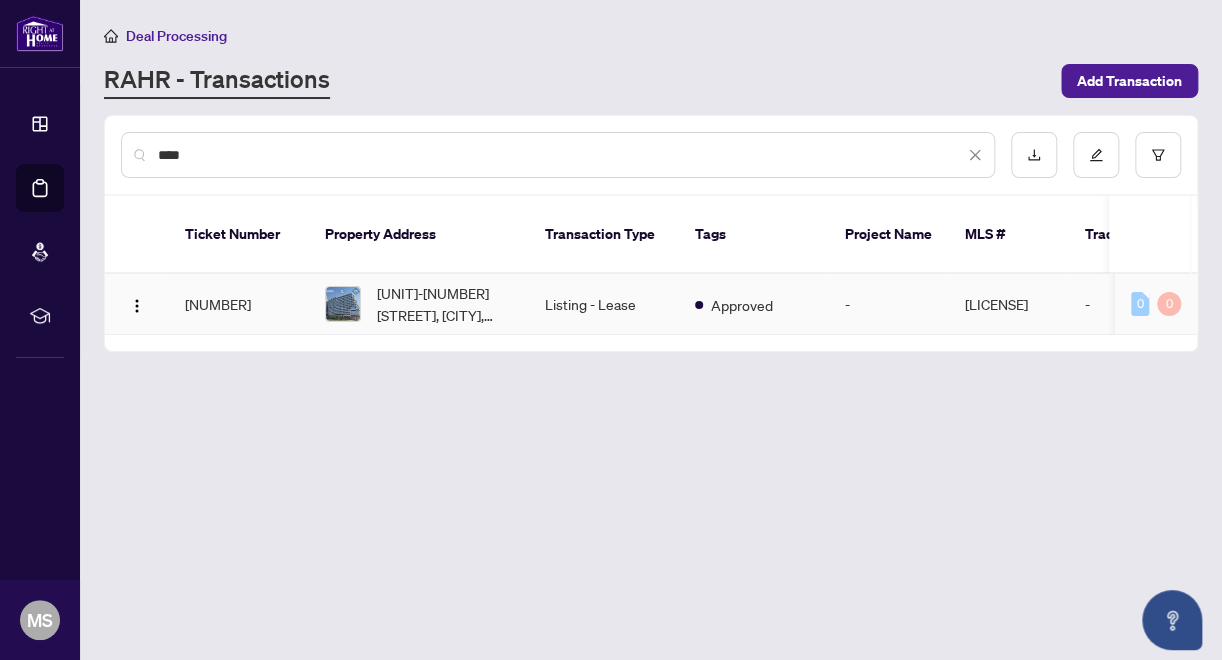 type on "****" 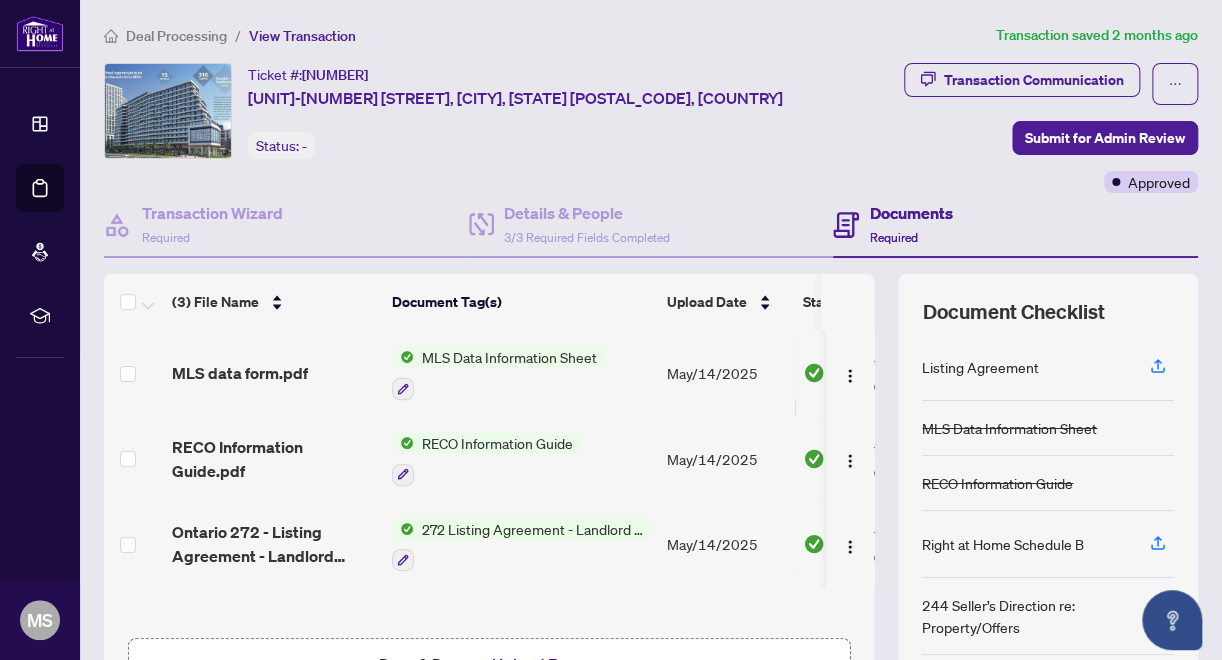 scroll, scrollTop: 0, scrollLeft: 0, axis: both 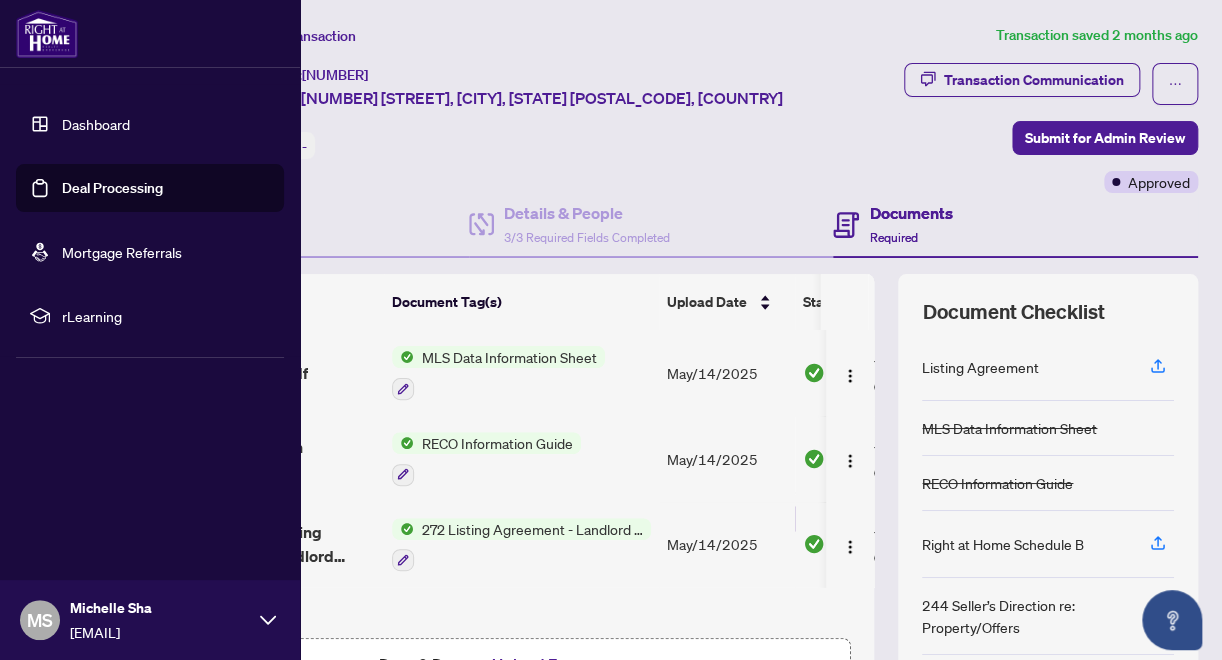 click on "Deal Processing" at bounding box center [112, 188] 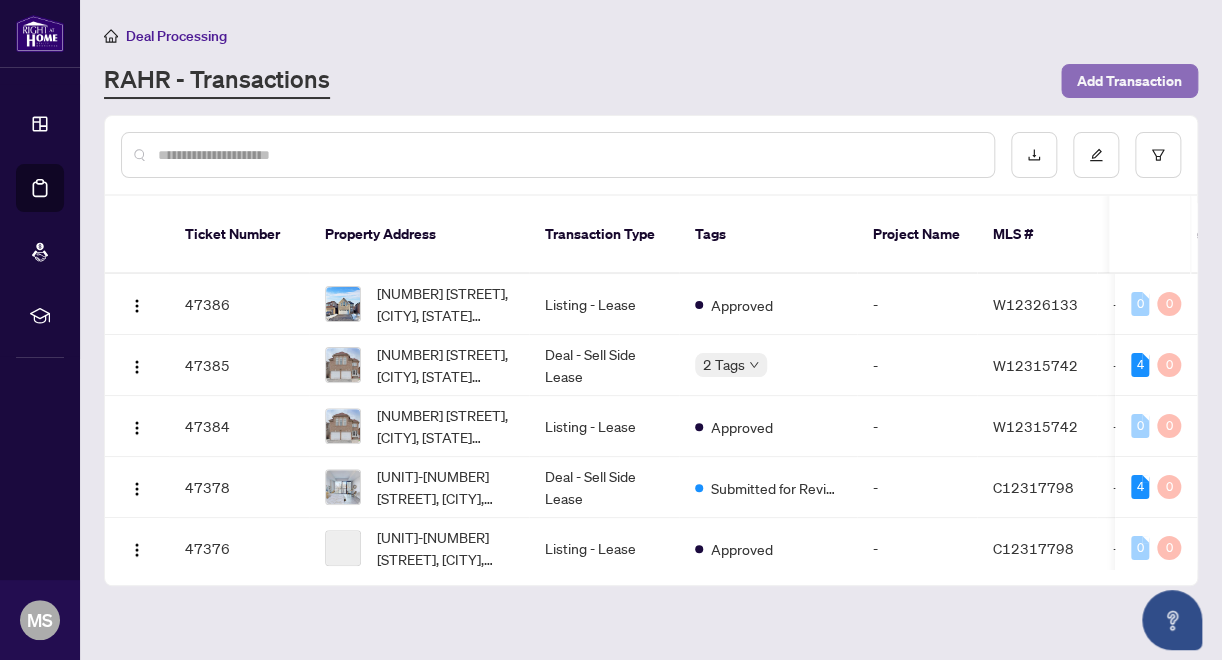 click on "Add Transaction" at bounding box center [1129, 81] 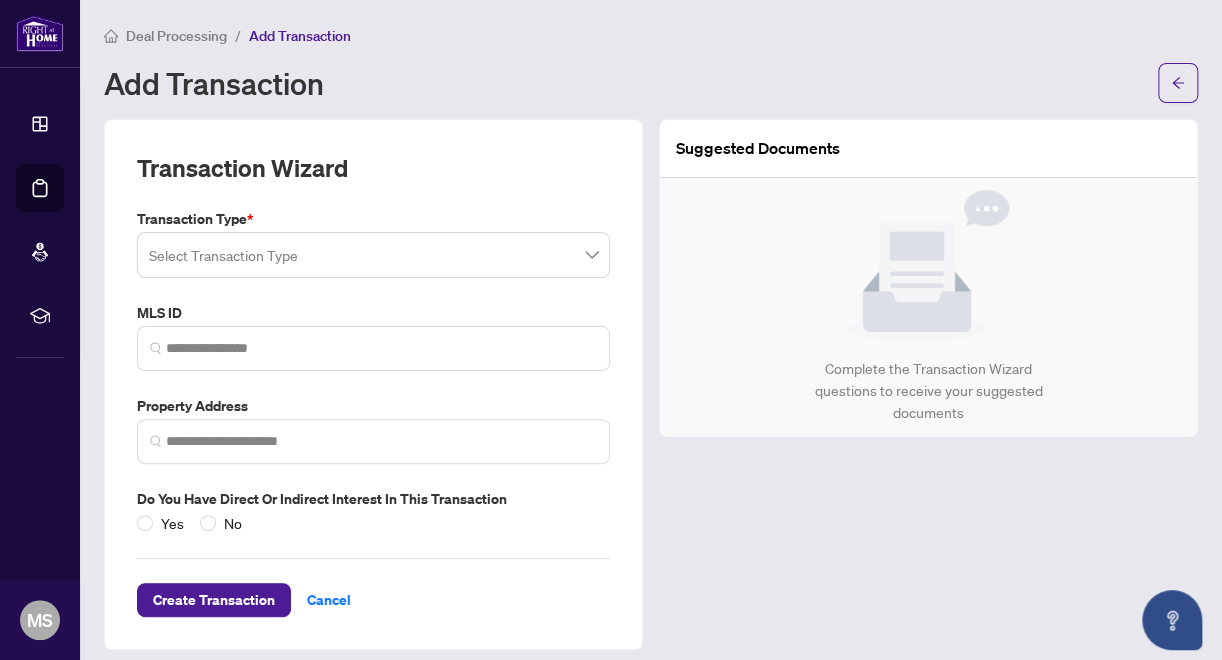 click at bounding box center [364, 258] 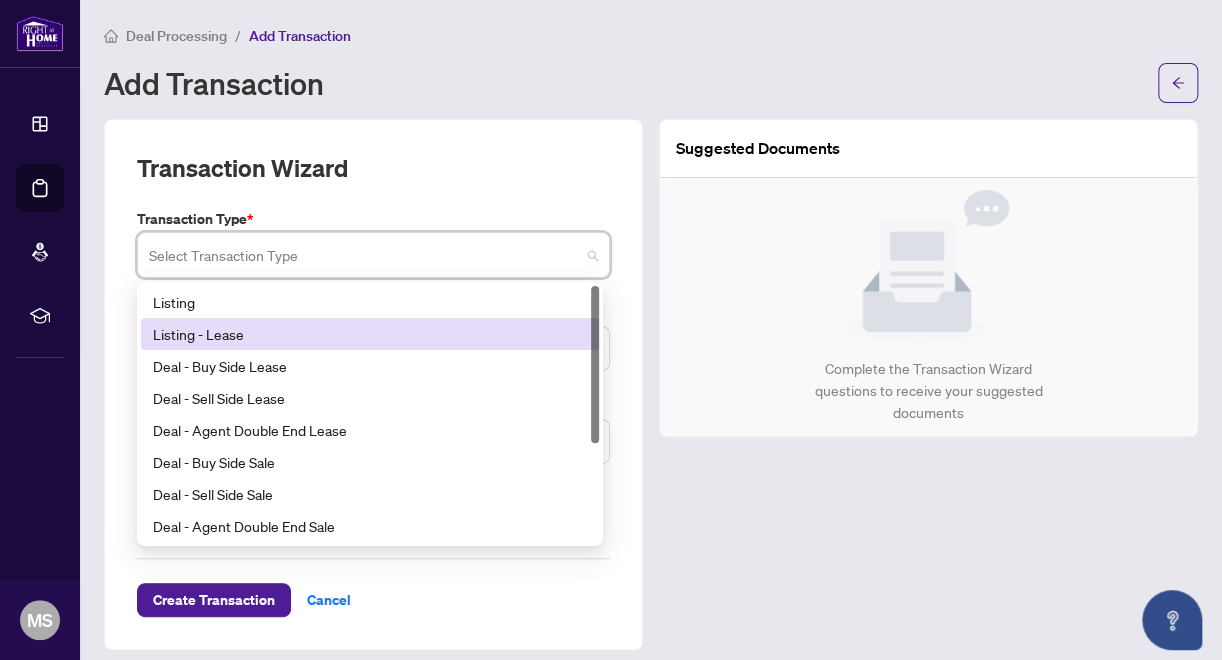 click on "Listing - Lease" at bounding box center [370, 334] 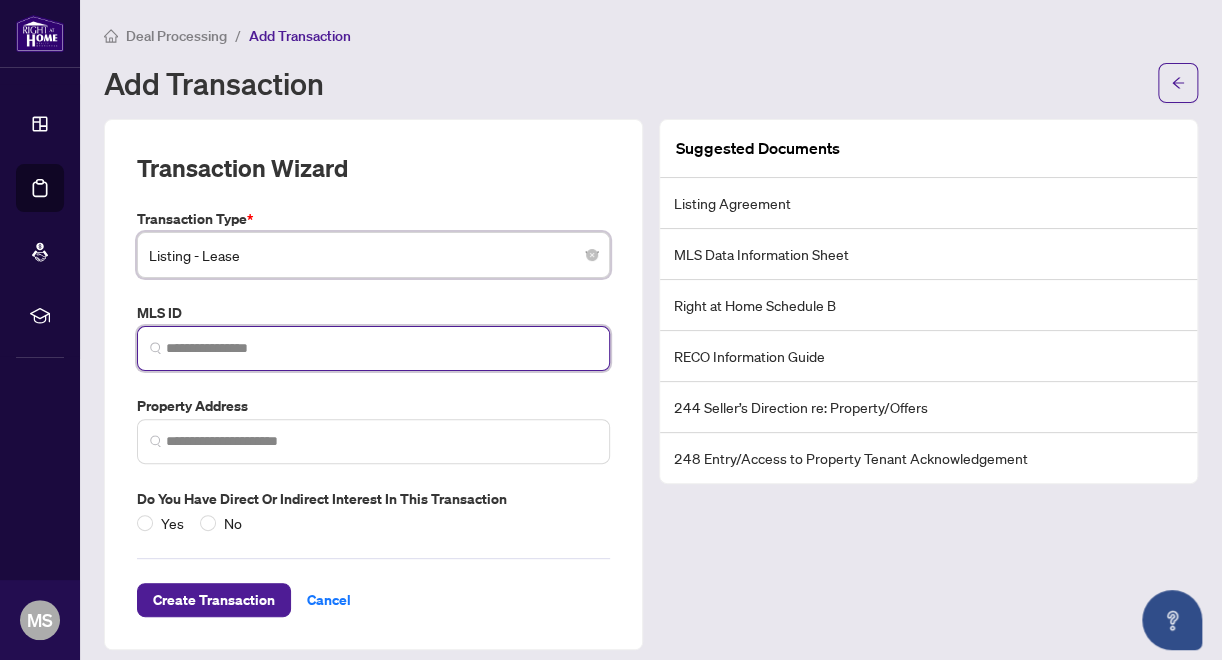 click at bounding box center (381, 348) 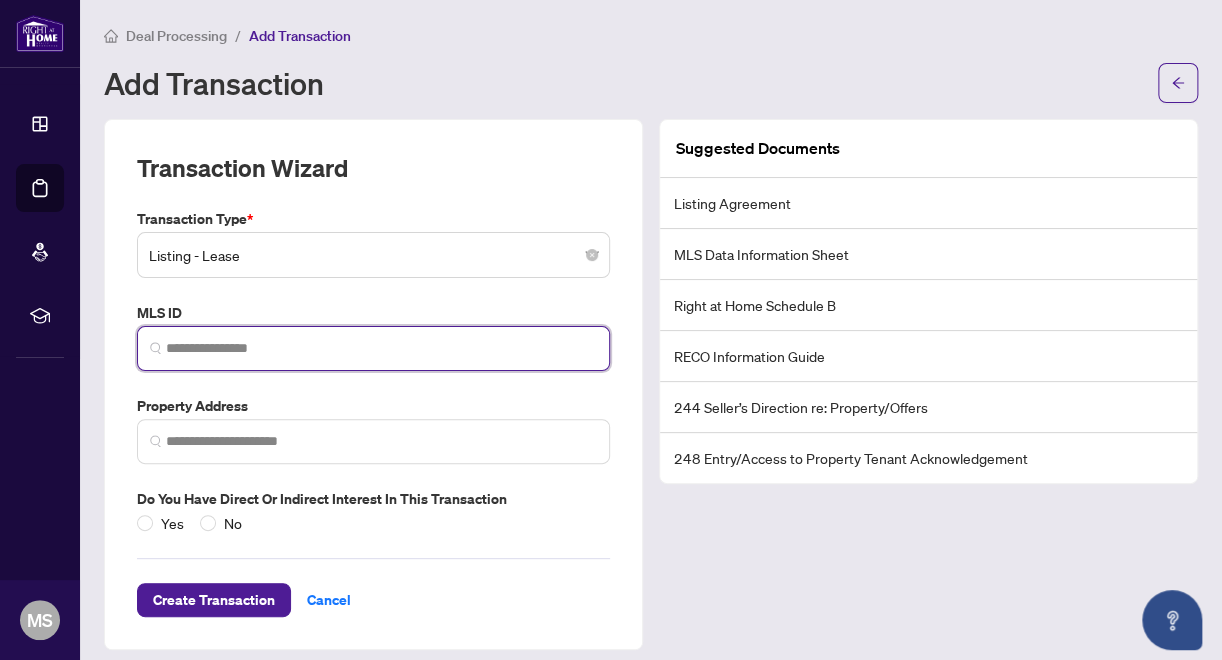 paste on "*********" 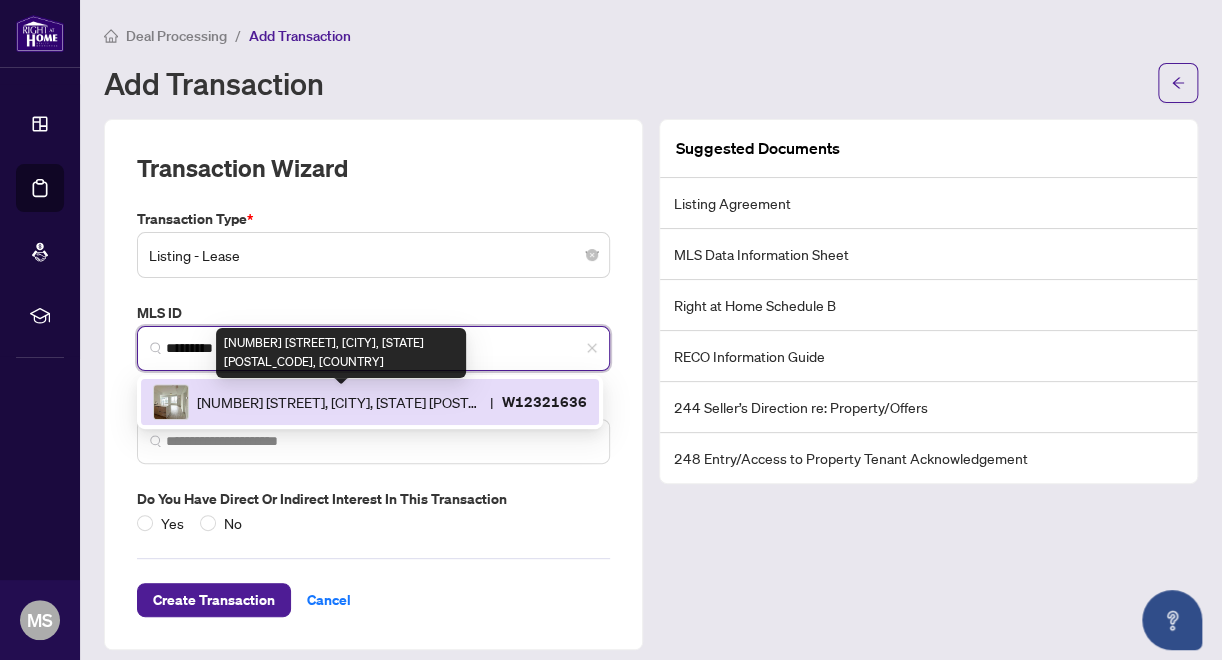 click on "[NUMBER] [STREET], [CITY], [STATE] [POSTAL_CODE], [COUNTRY]" at bounding box center [339, 402] 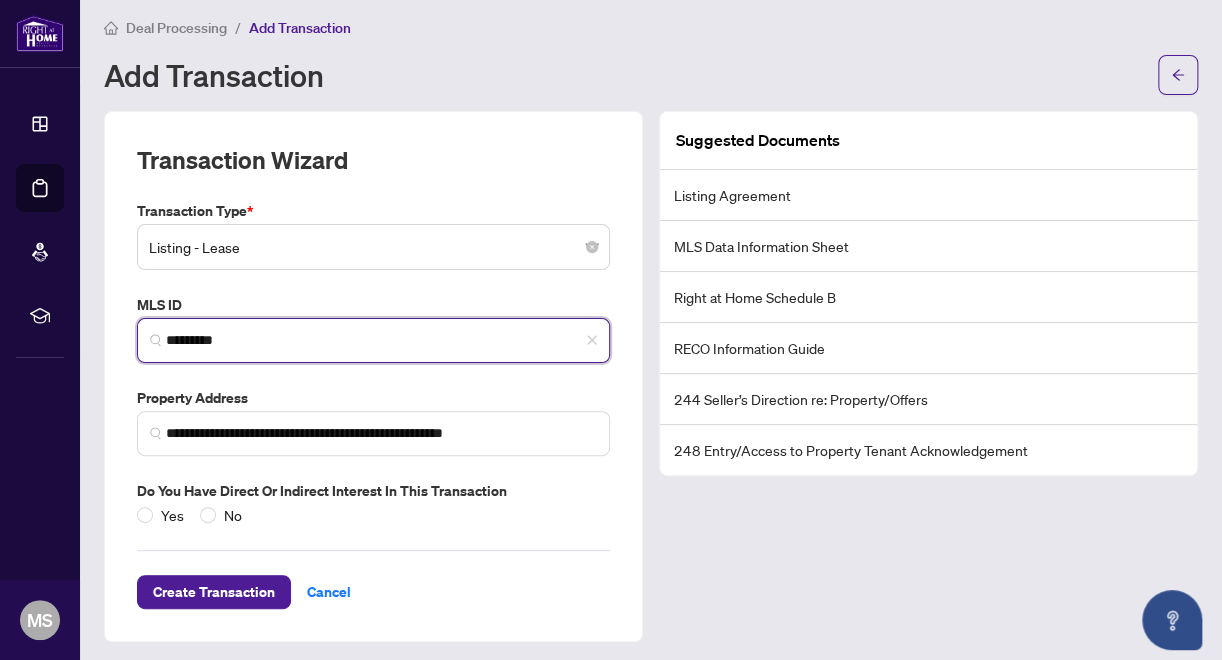 scroll, scrollTop: 11, scrollLeft: 0, axis: vertical 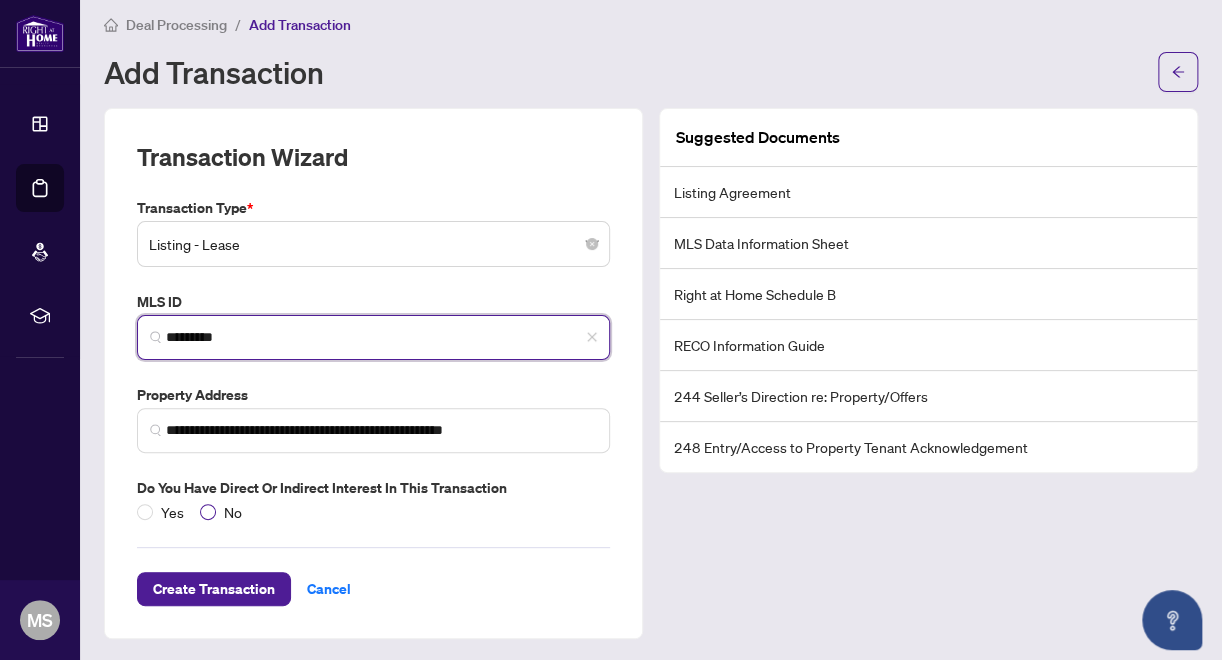 type on "*********" 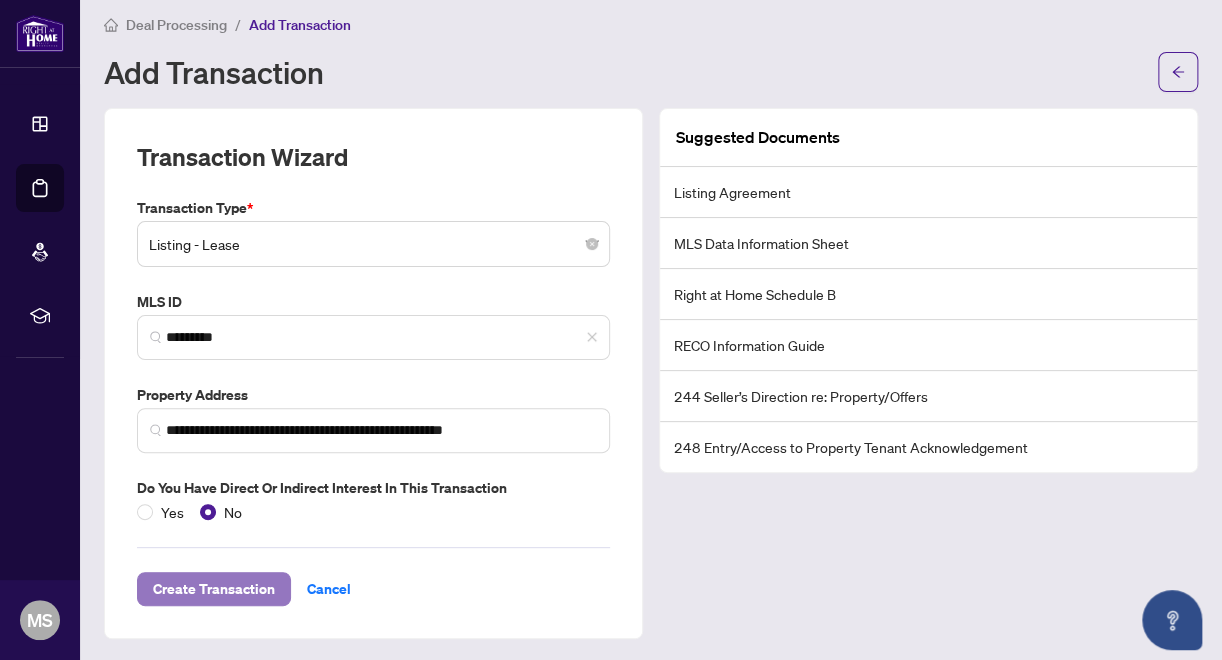 click on "Create Transaction" at bounding box center (214, 589) 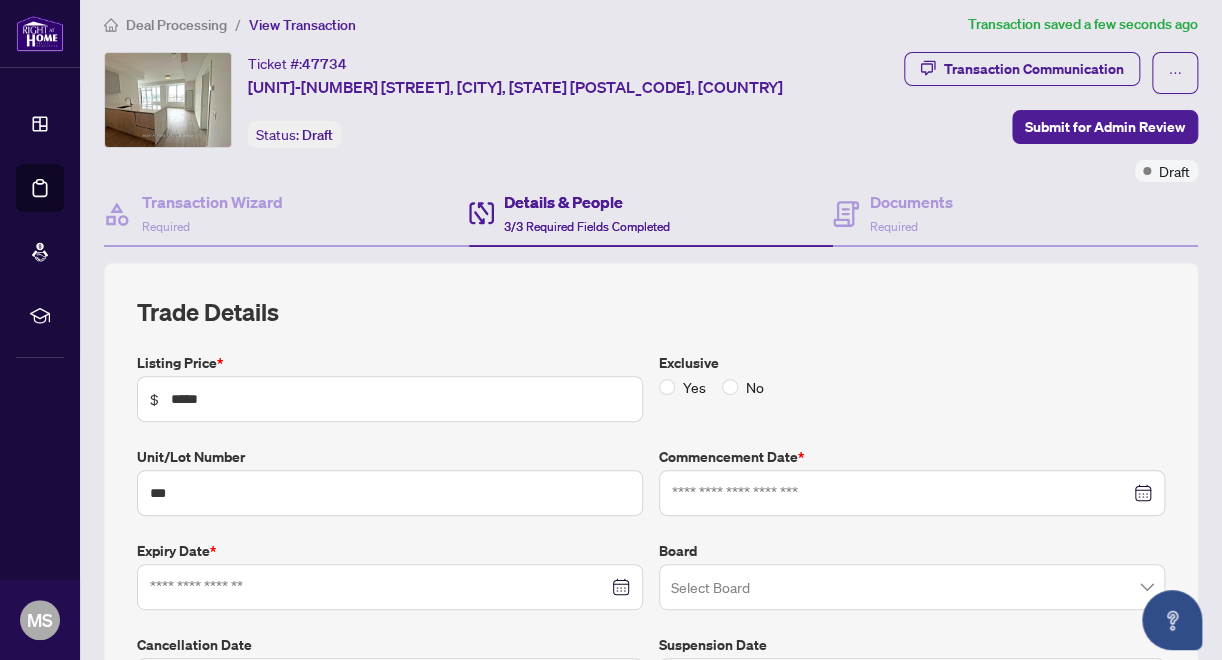 type on "**********" 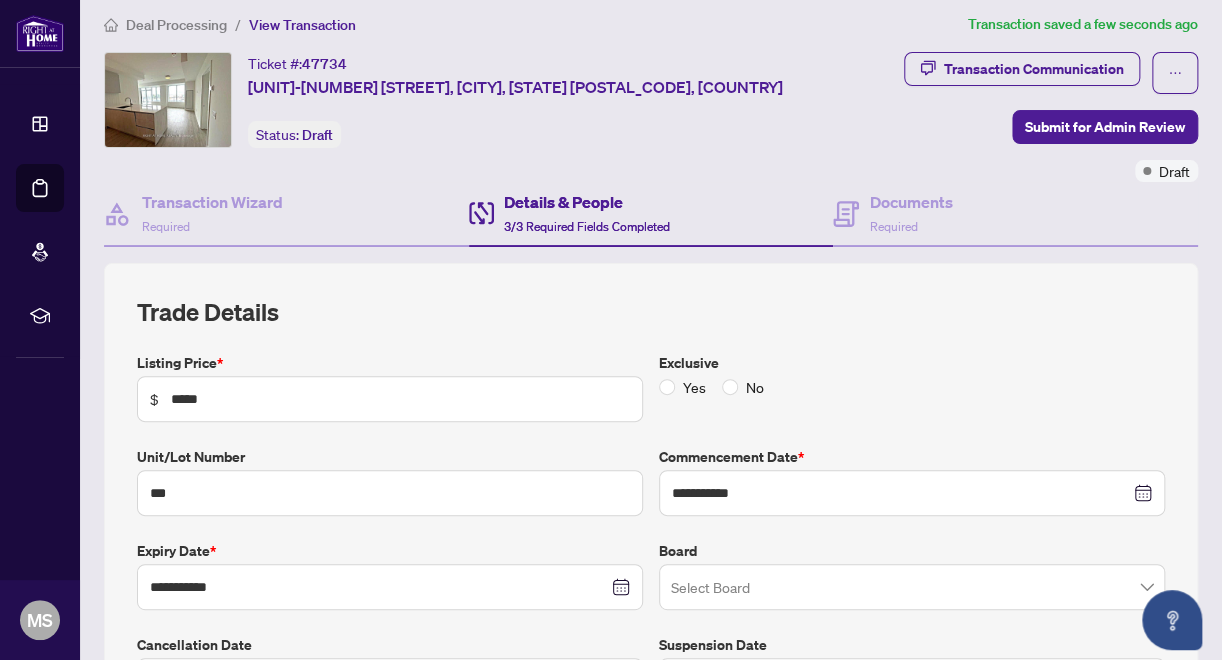 scroll, scrollTop: 0, scrollLeft: 0, axis: both 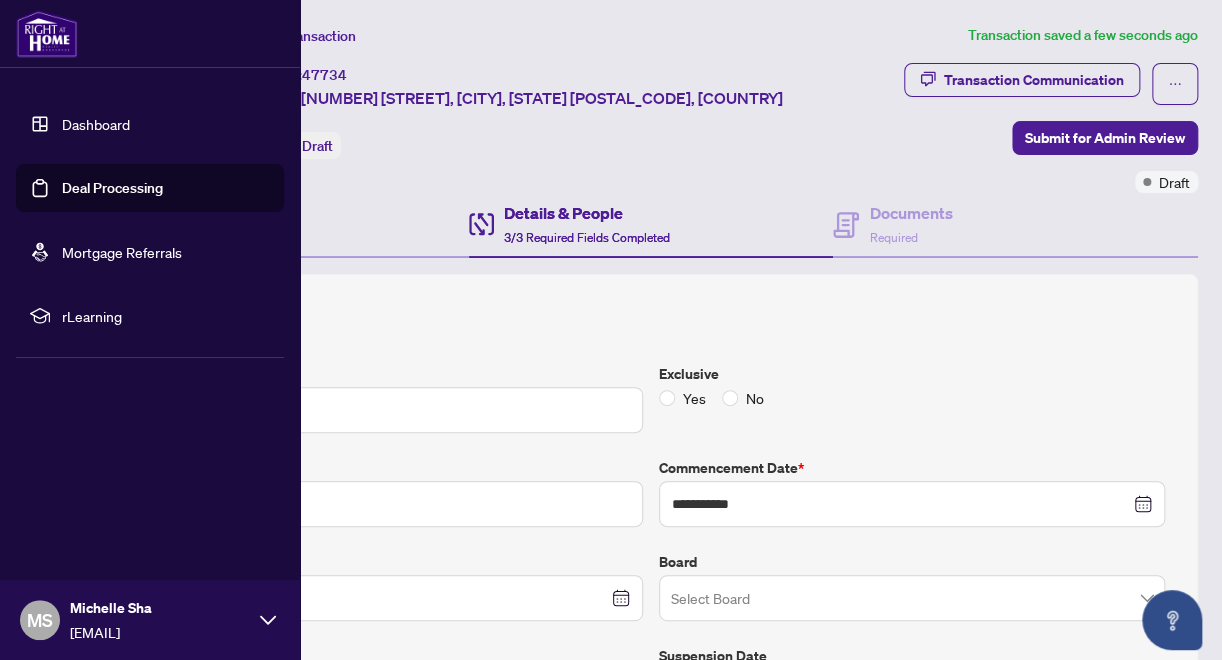 click on "Deal Processing" at bounding box center (112, 188) 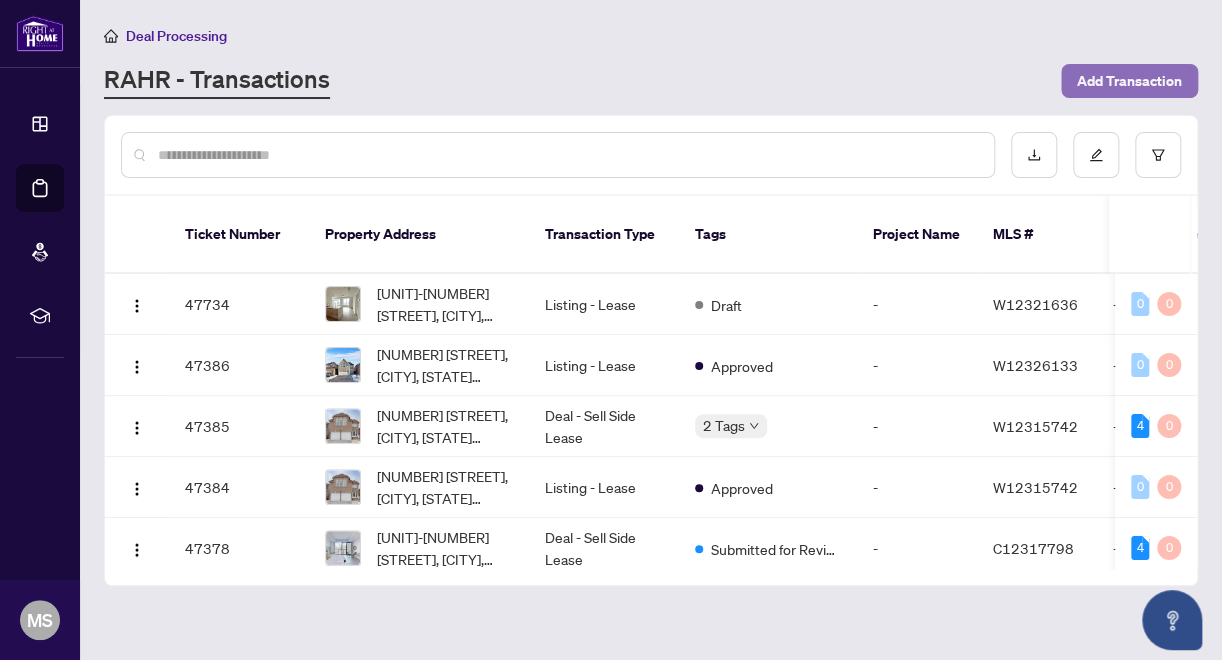 click on "Add Transaction" at bounding box center [1129, 81] 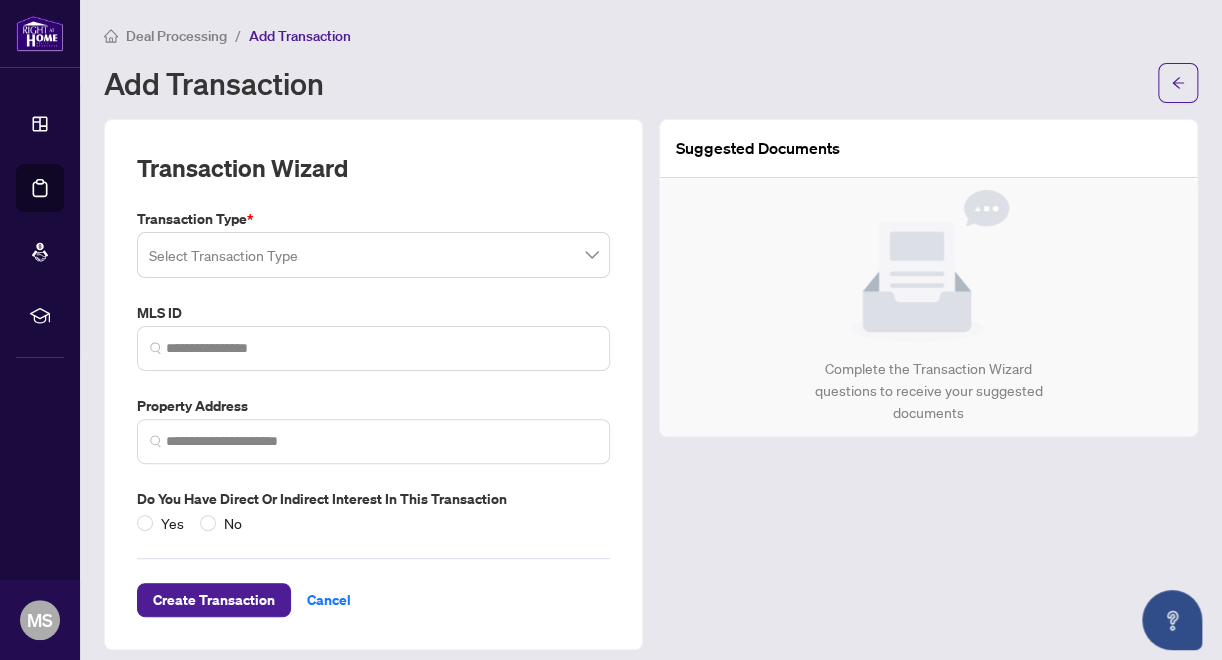 click at bounding box center [364, 258] 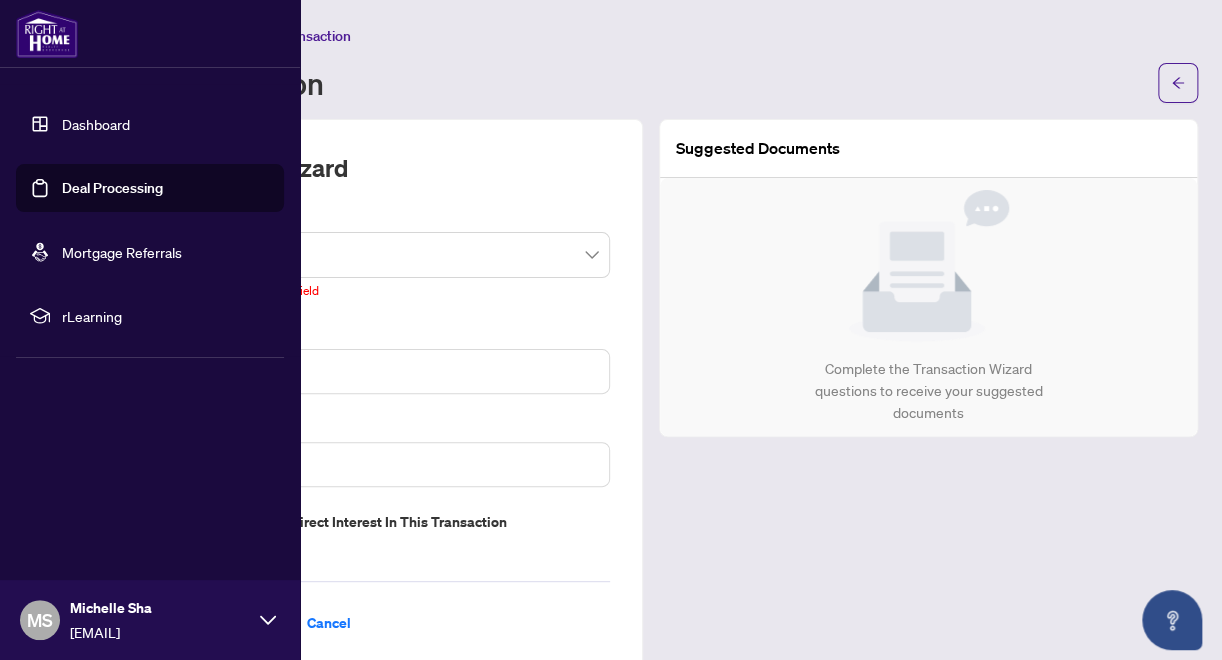 click on "Dashboard" at bounding box center (96, 124) 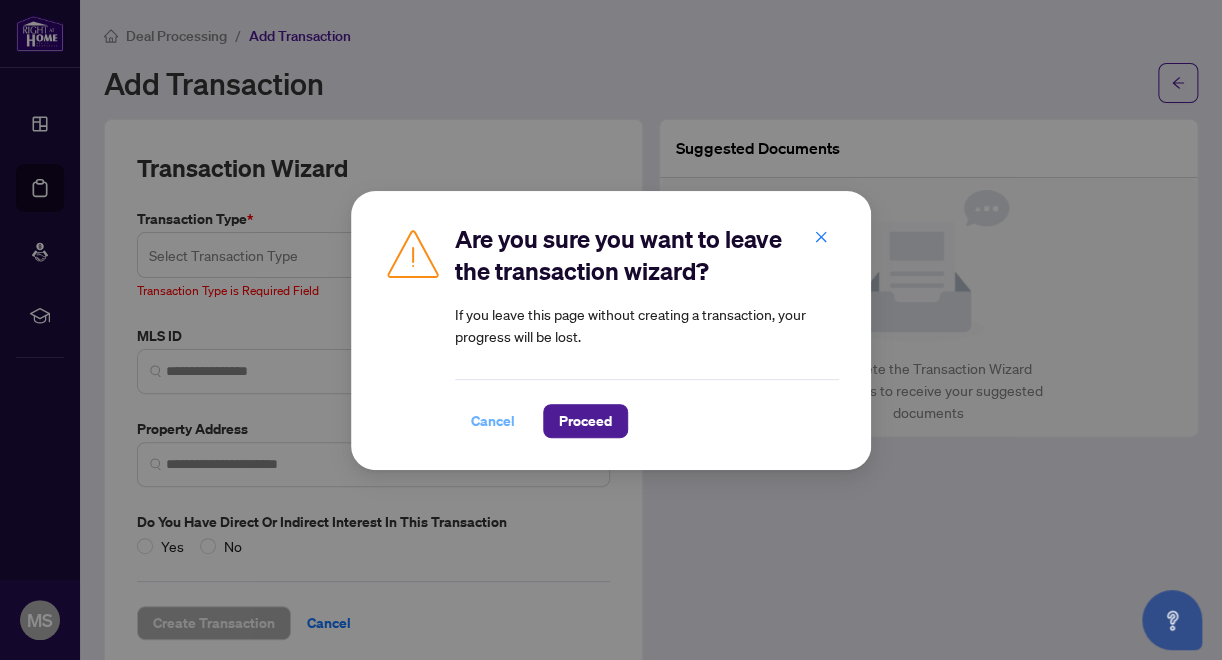 drag, startPoint x: 590, startPoint y: 427, endPoint x: 508, endPoint y: 432, distance: 82.1523 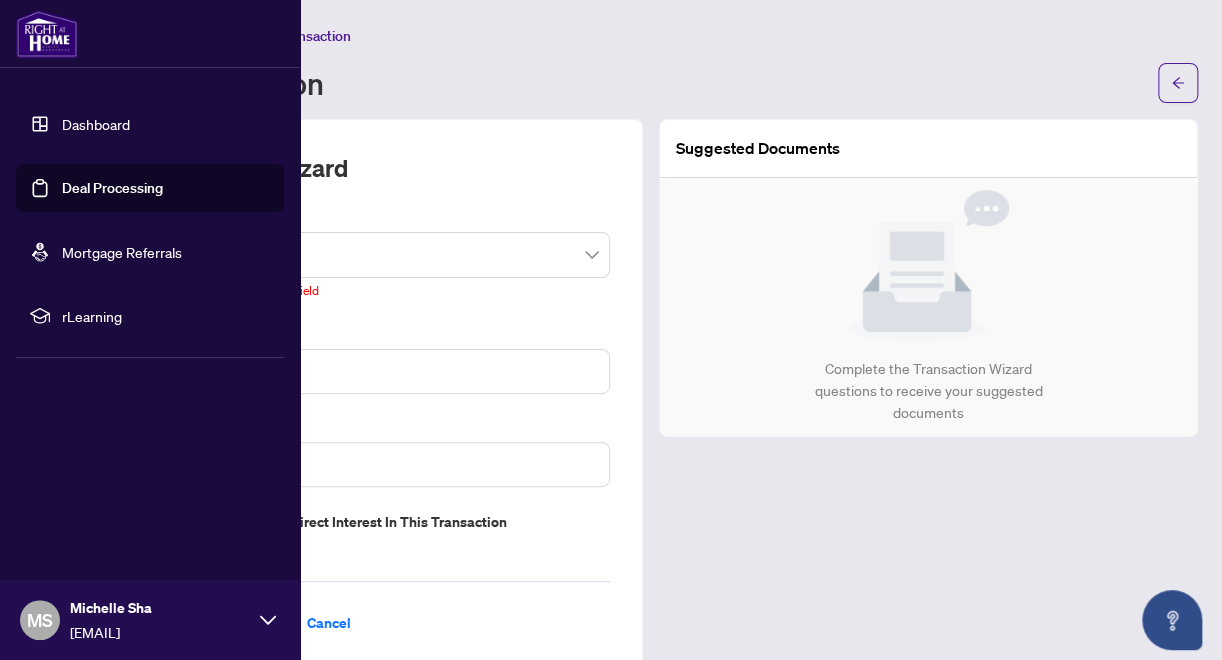 click on "Deal Processing" at bounding box center [112, 188] 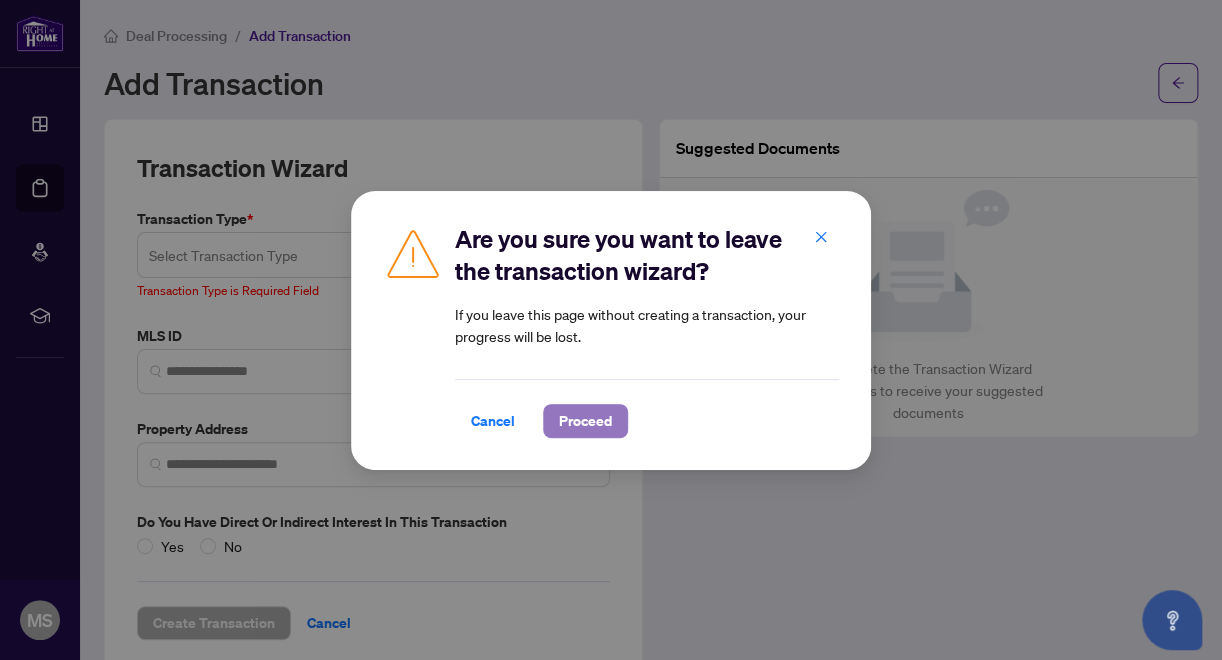click on "Proceed" at bounding box center (585, 421) 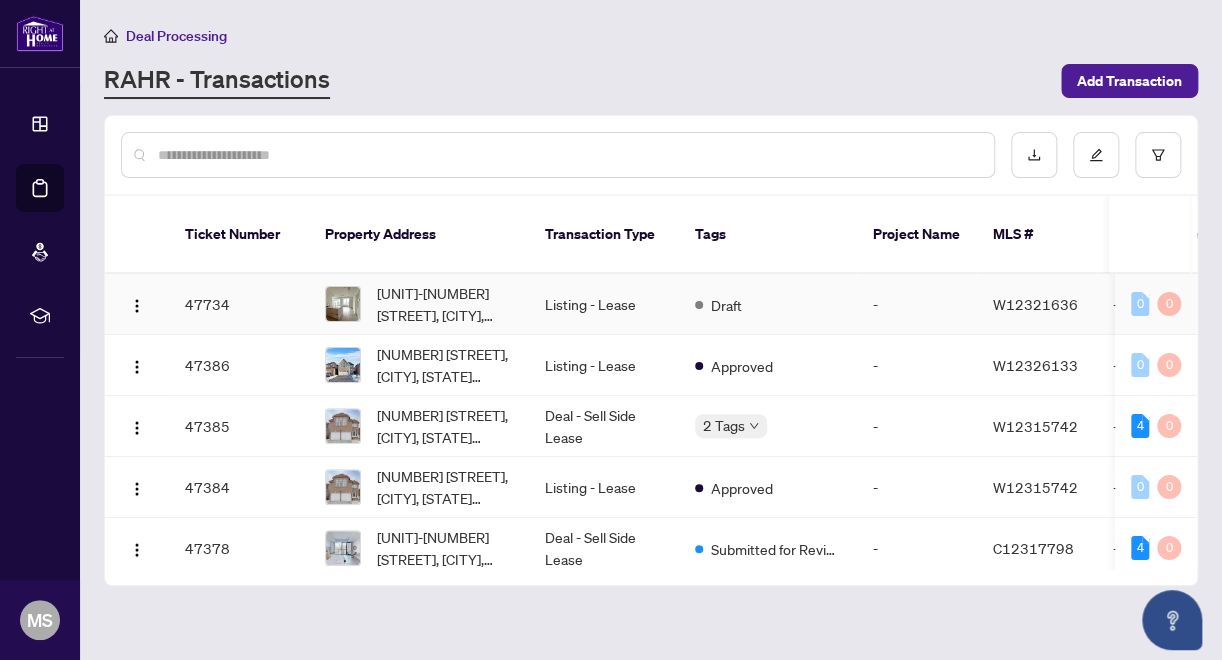 click on "Listing - Lease" at bounding box center [604, 304] 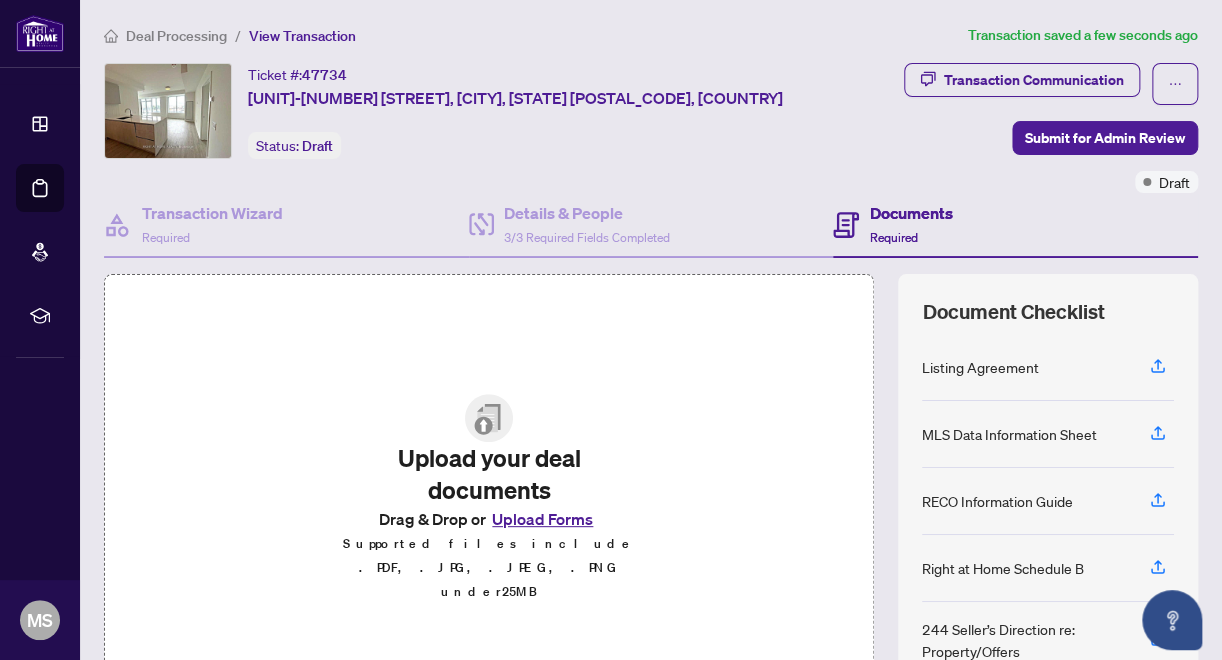 scroll, scrollTop: 200, scrollLeft: 0, axis: vertical 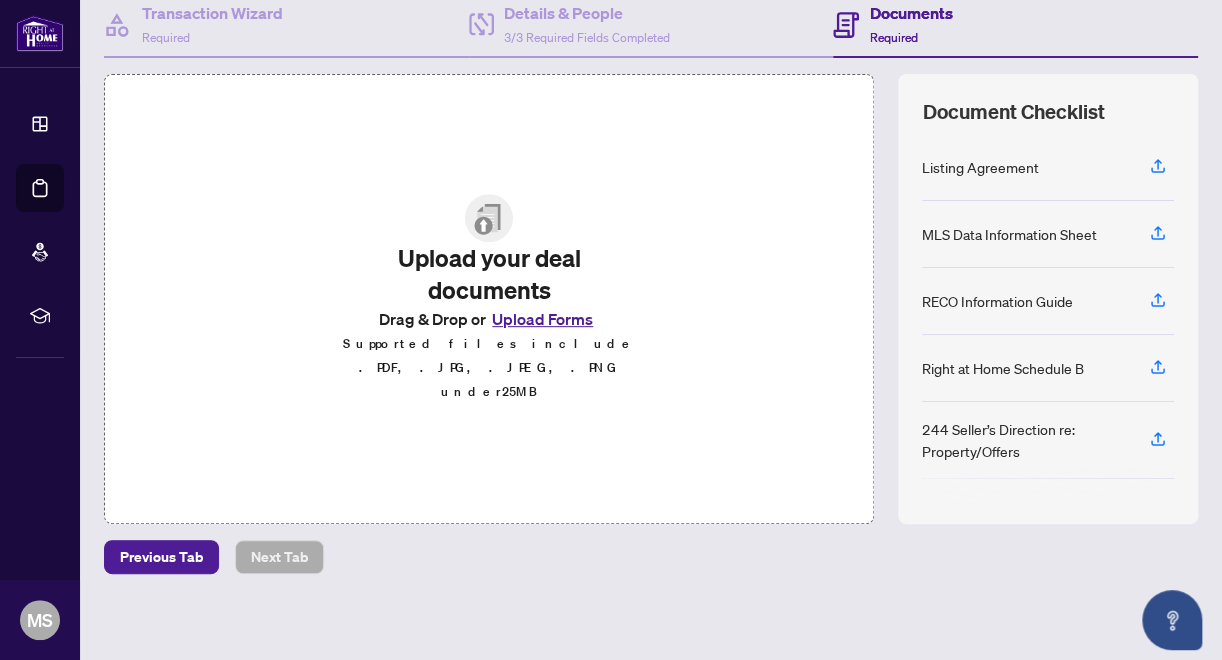 click on "Upload Forms" at bounding box center (542, 319) 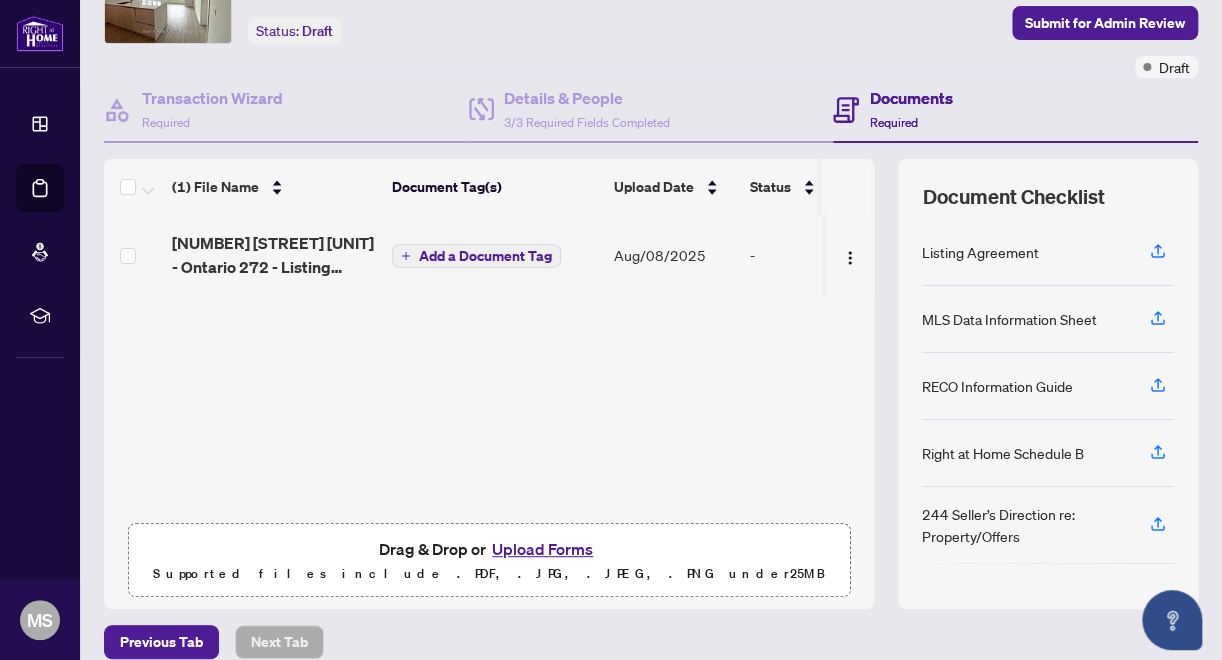 scroll, scrollTop: 0, scrollLeft: 0, axis: both 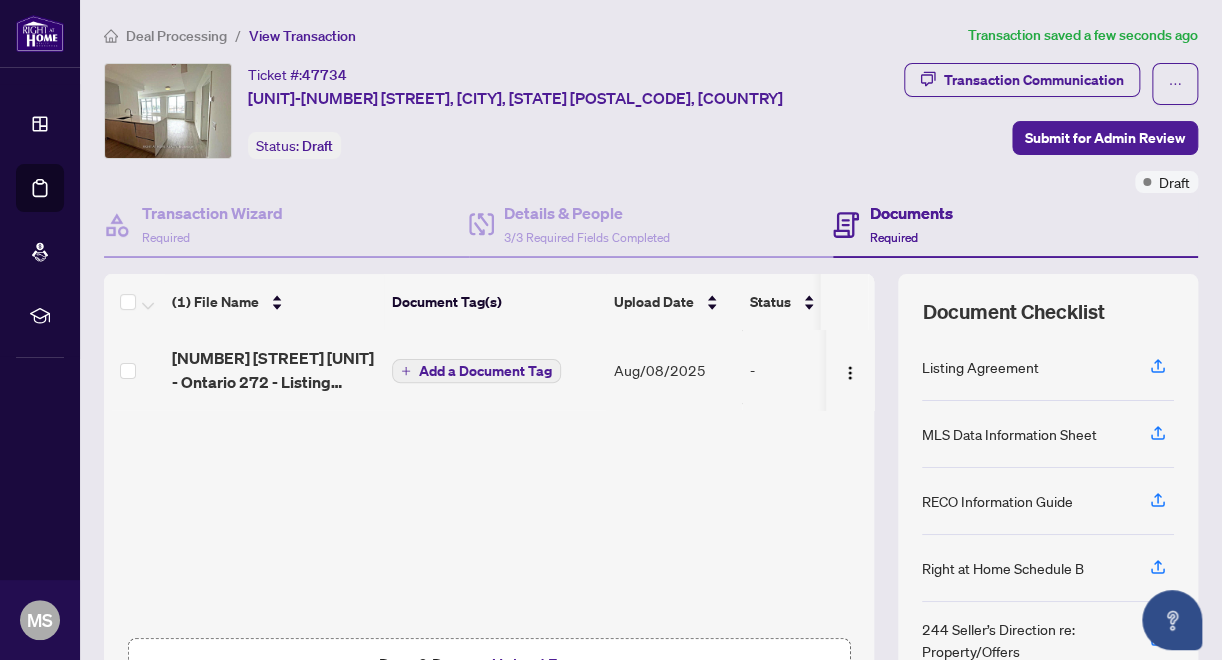 click on "Add a Document Tag" at bounding box center [485, 371] 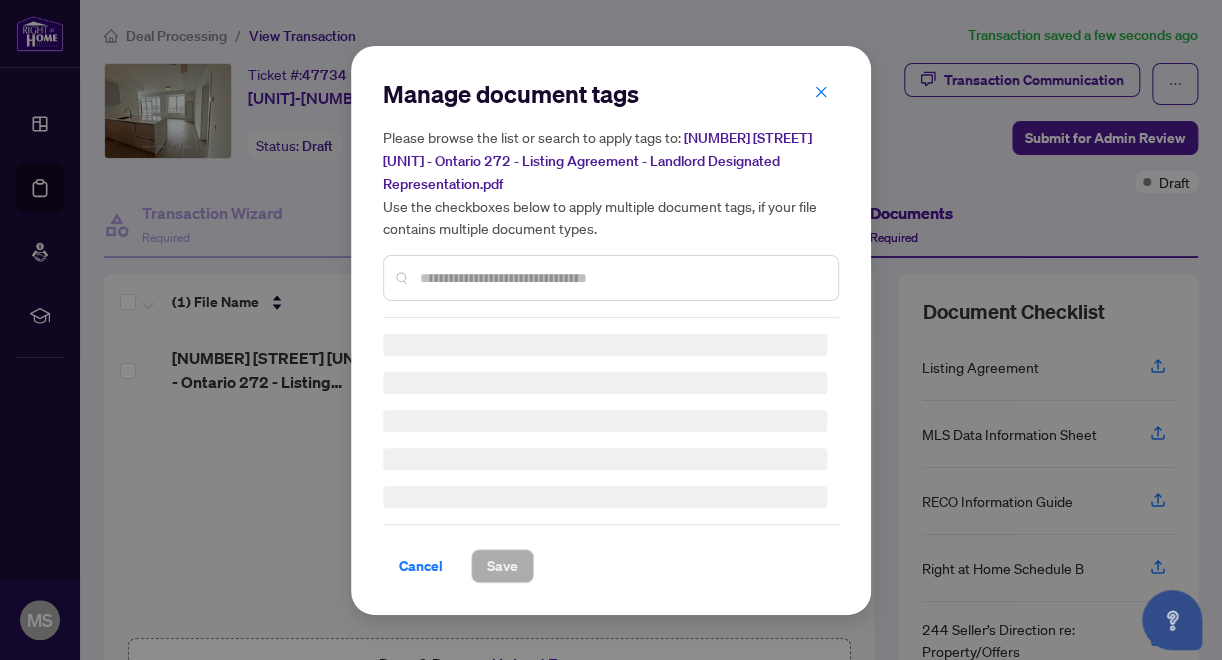 click on "Manage document tags Please browse the list or search to apply tags to:   [NUMBER] [STREET] [UNIT] - Ontario 272 - Listing Agreement - Landlord Designated Representation.pdf   Use the checkboxes below to apply multiple document tags, if your file contains multiple document types." at bounding box center (611, 198) 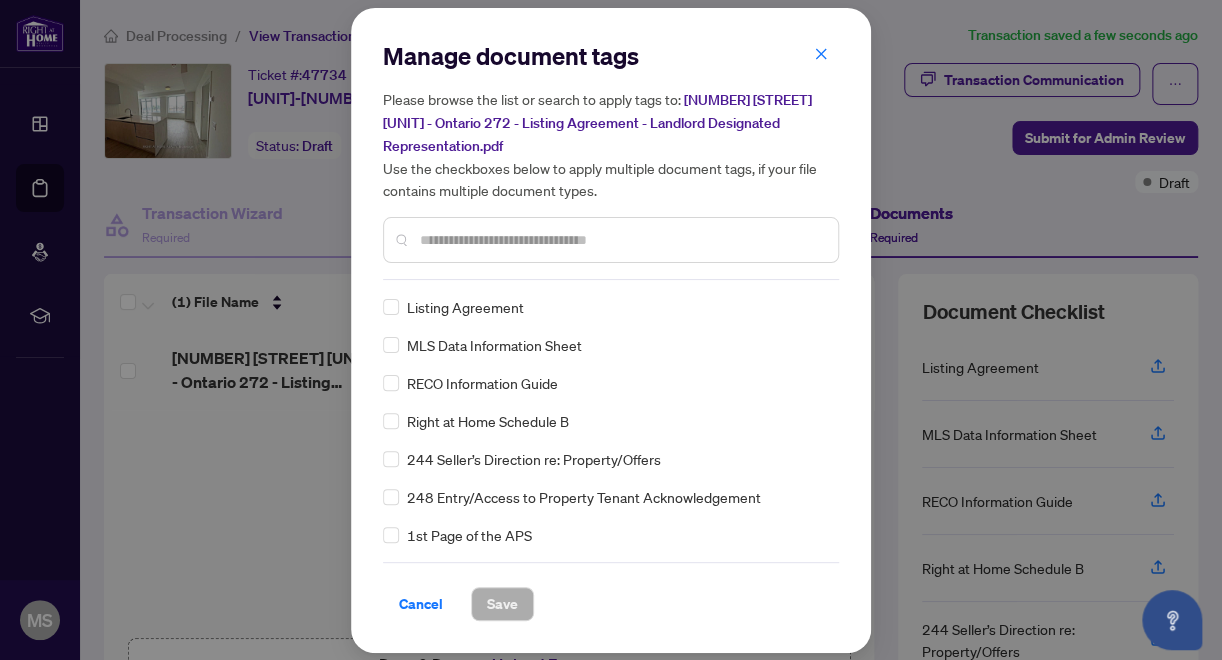 click at bounding box center (621, 240) 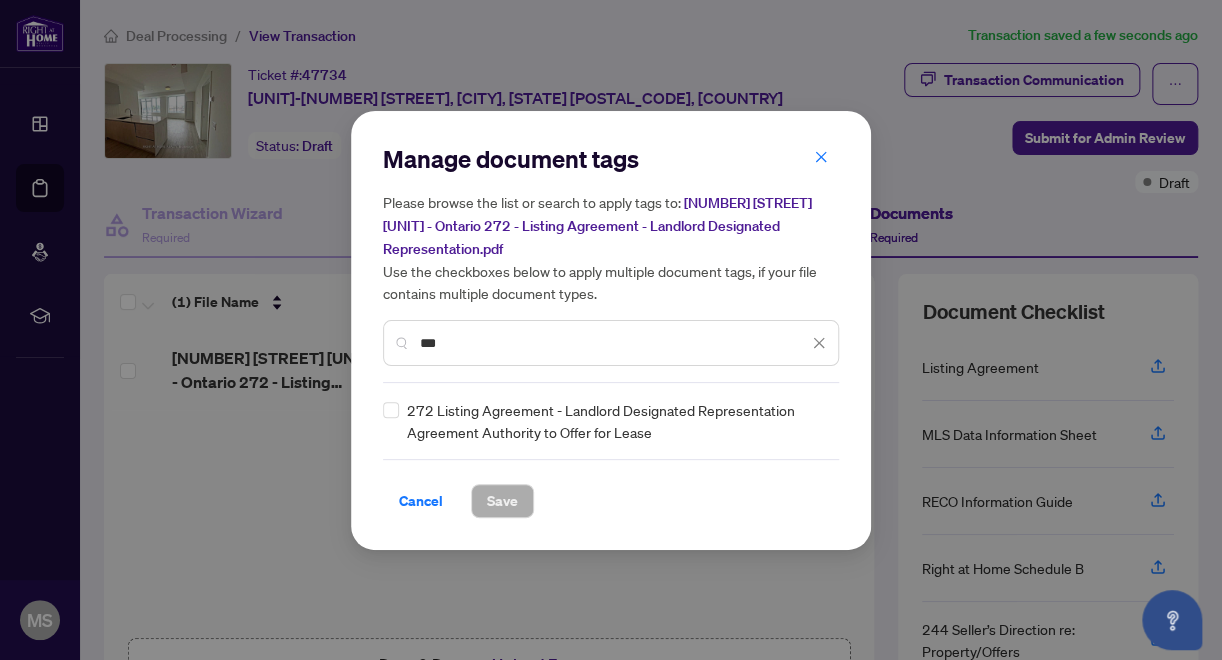 type on "***" 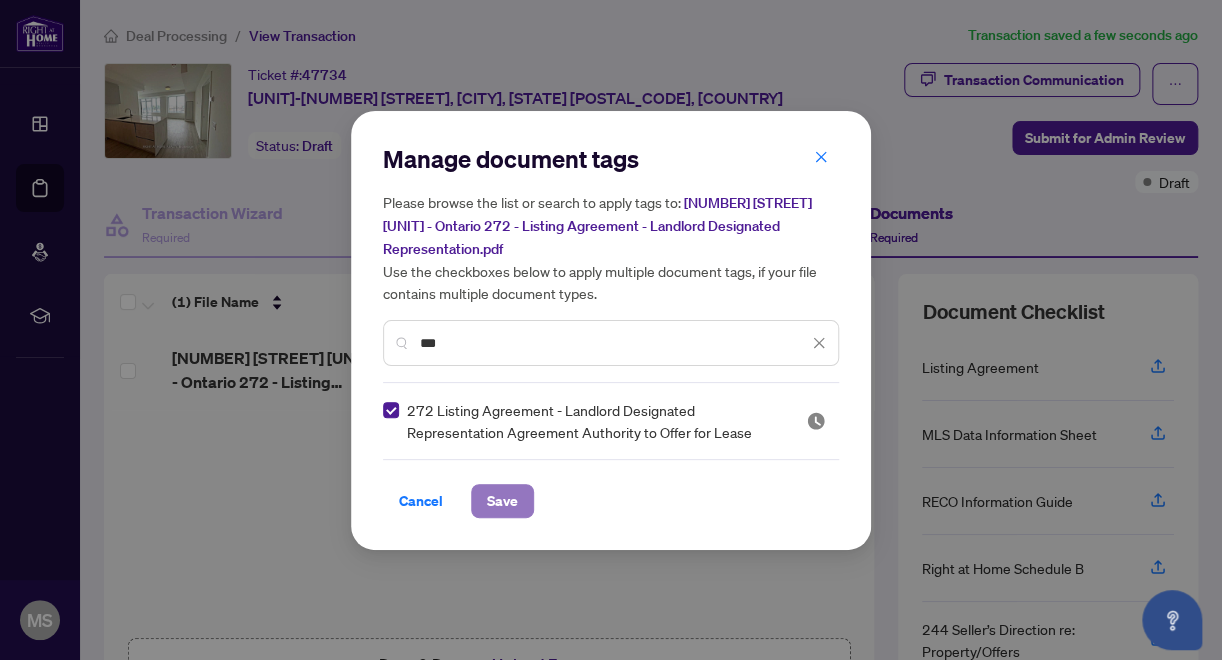click on "Save" at bounding box center (502, 501) 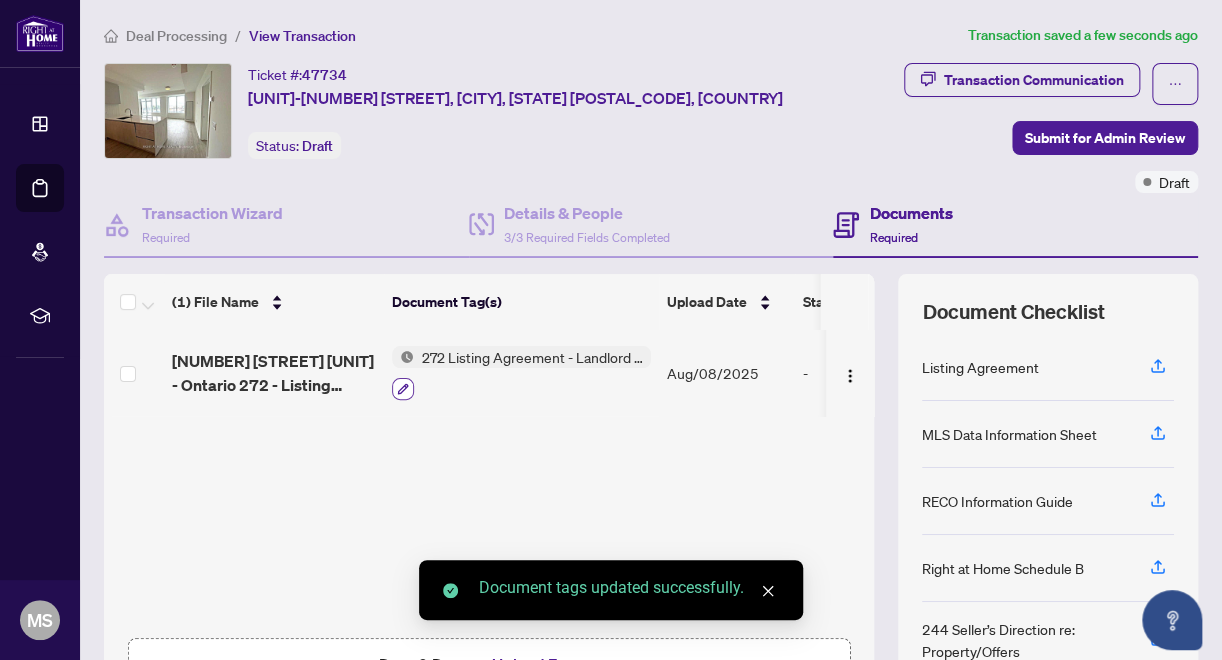 click 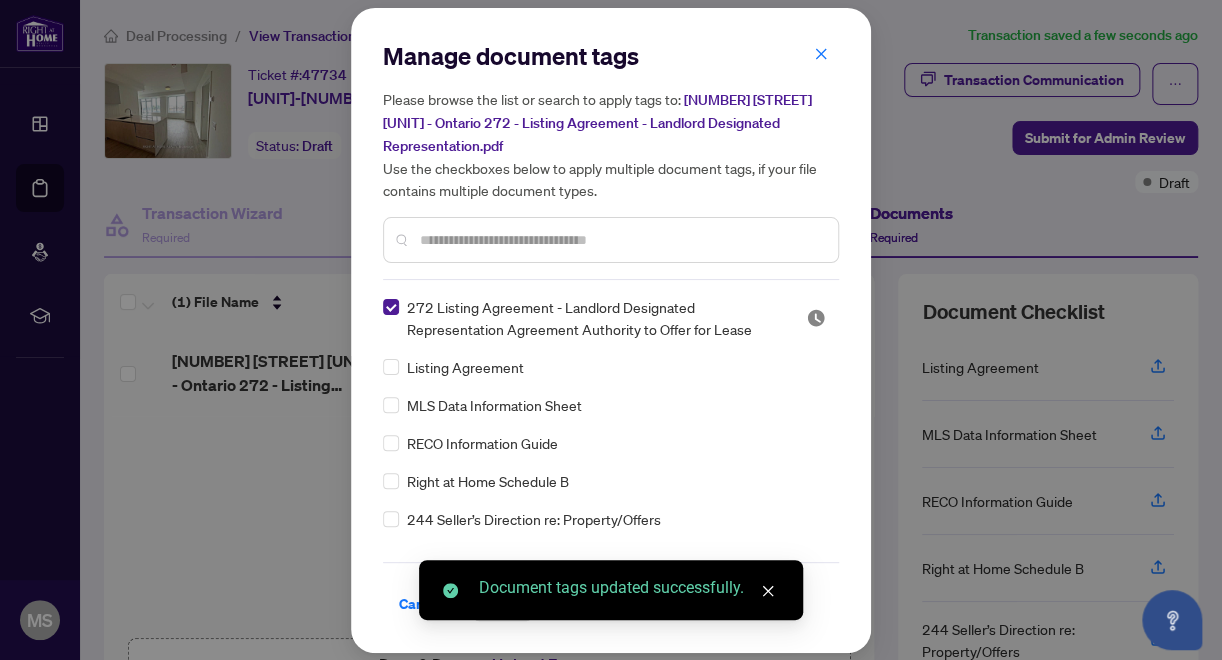 click on "Listing Agreement" at bounding box center (465, 367) 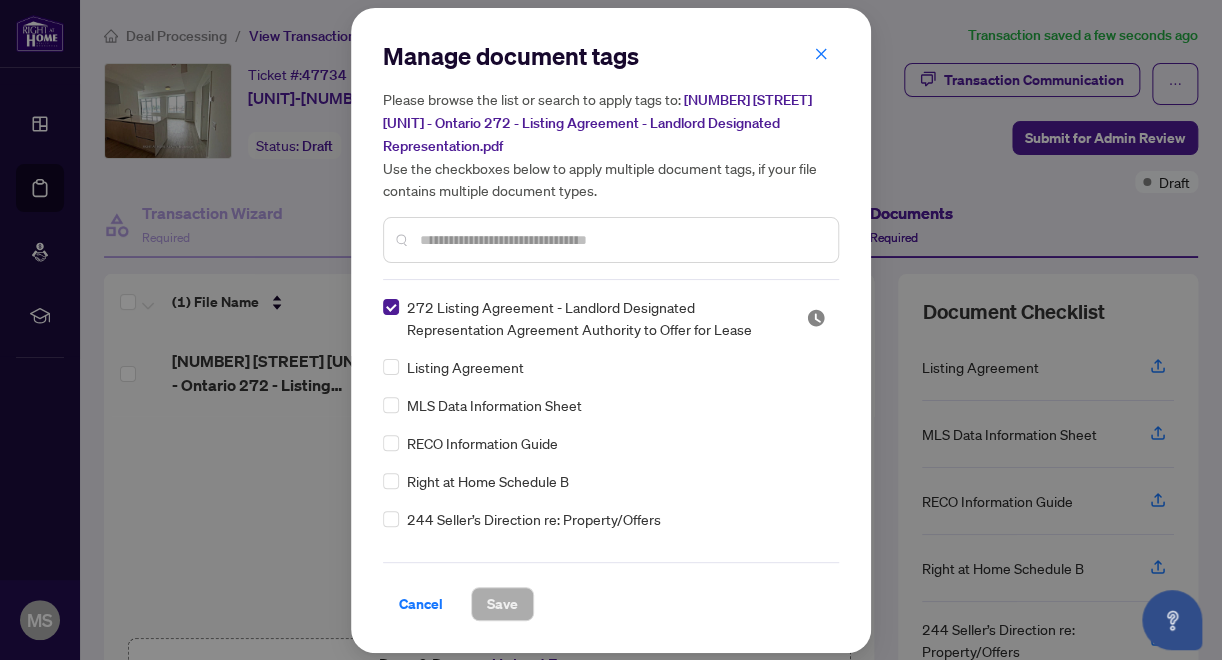 click at bounding box center [621, 240] 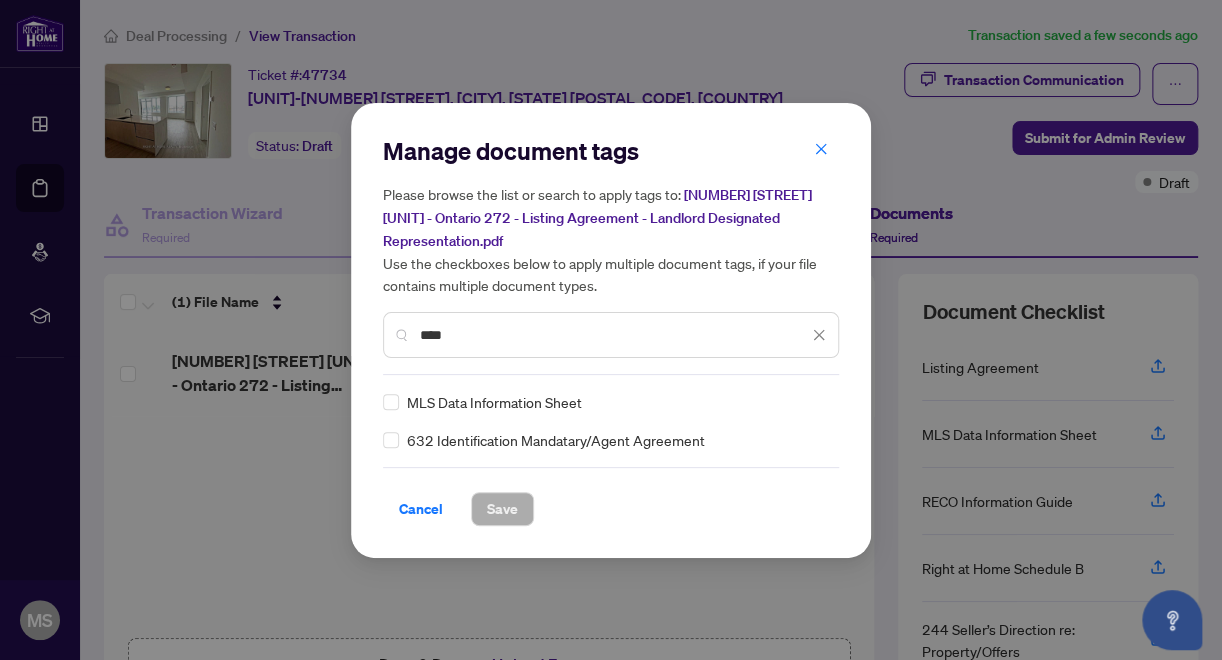type on "****" 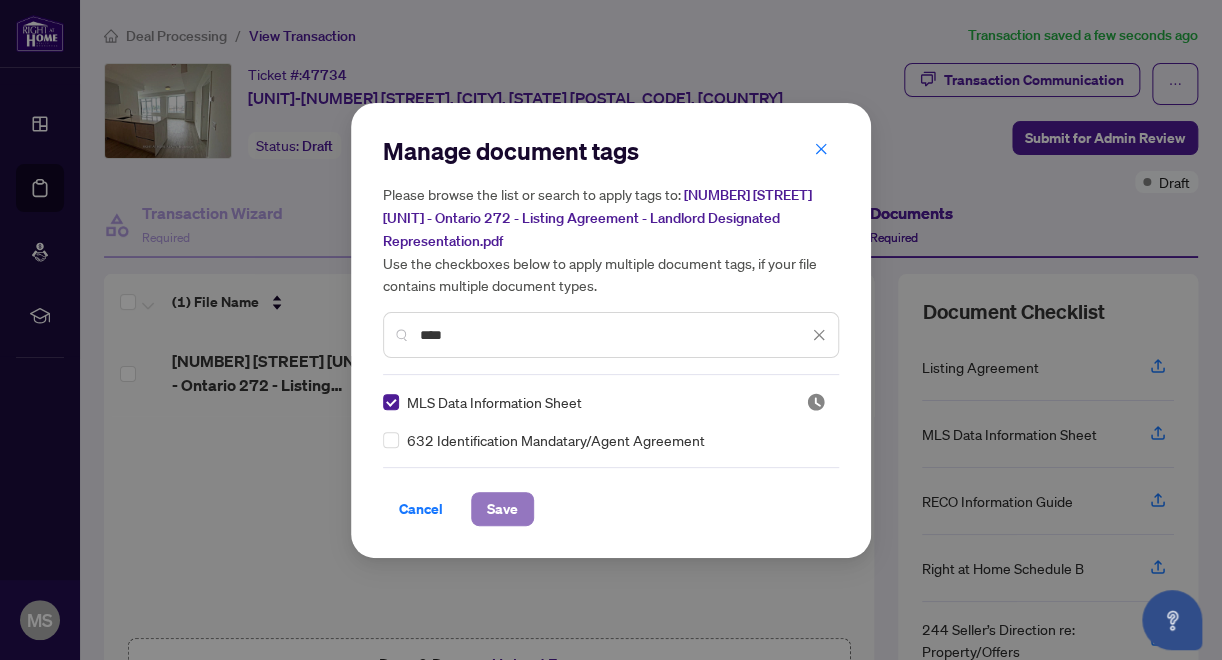 click on "Save" at bounding box center (502, 509) 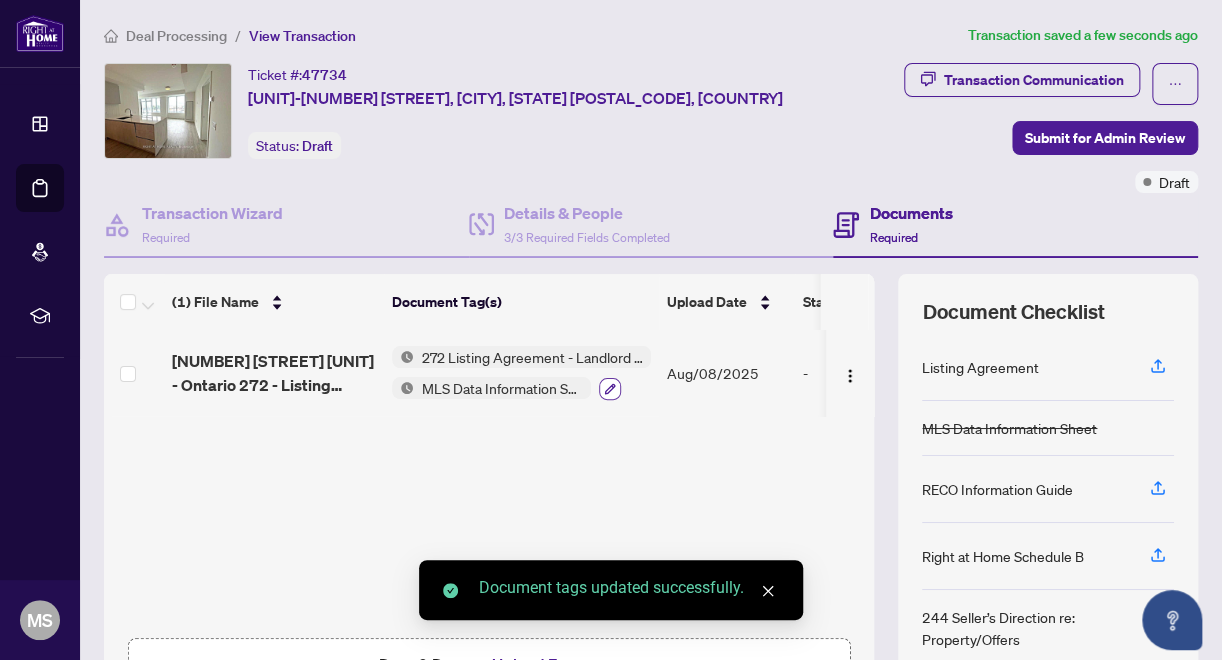 click 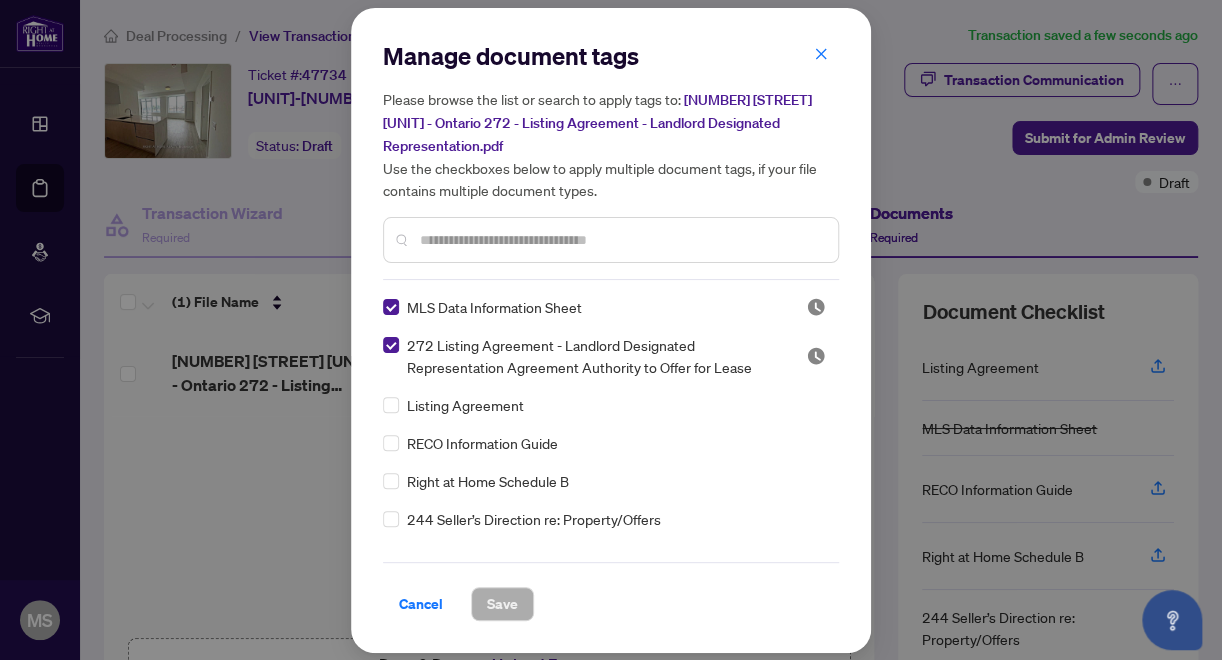 click at bounding box center (621, 240) 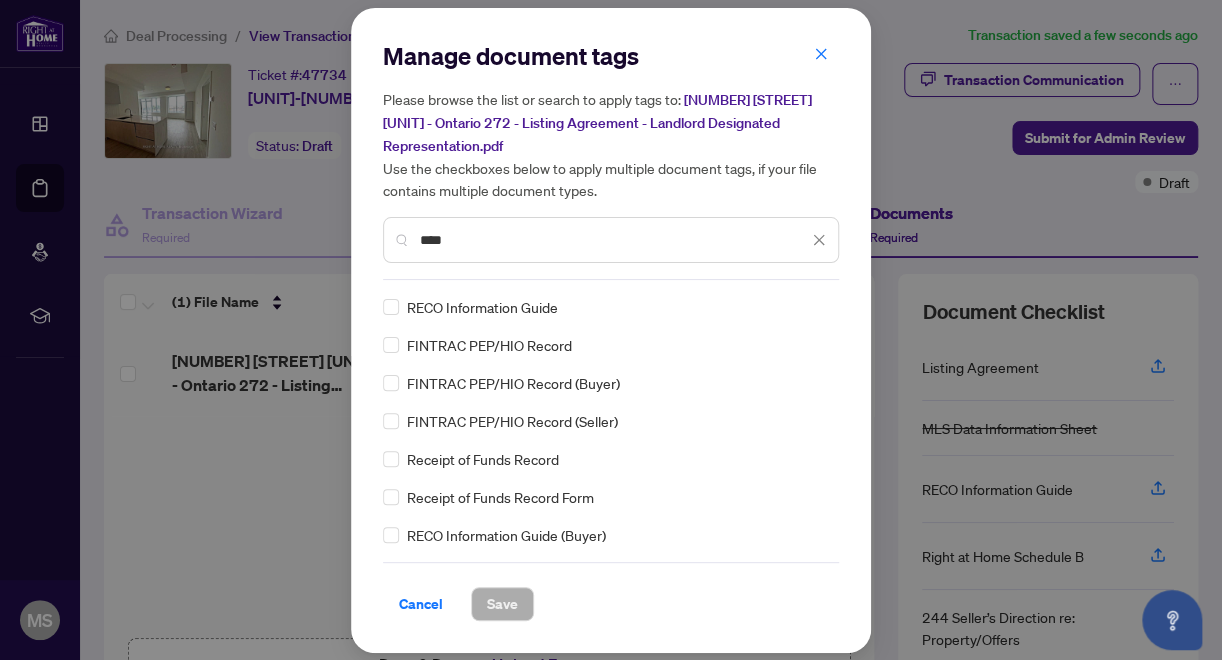type on "****" 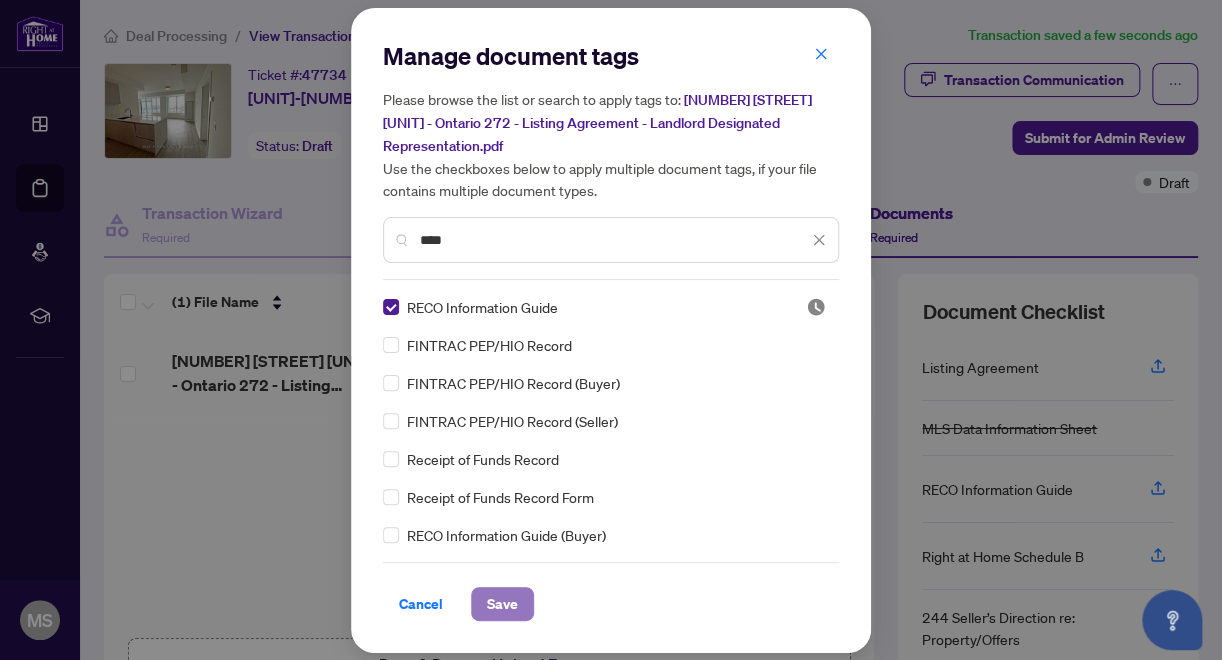 click on "Save" at bounding box center [502, 604] 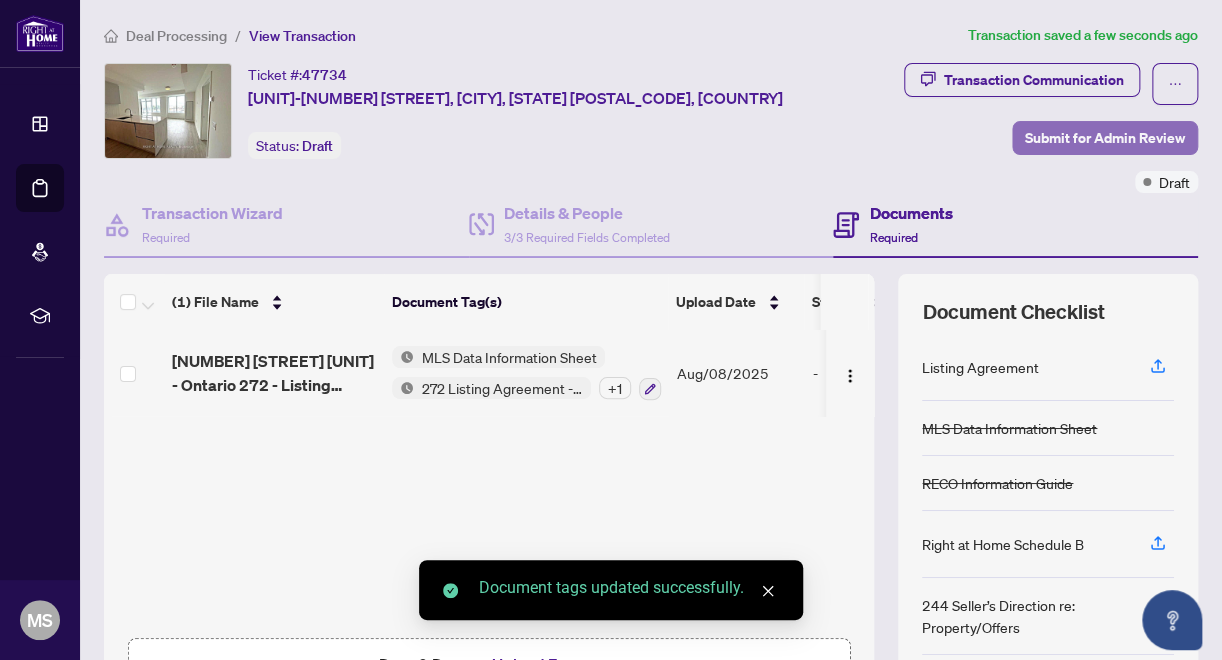 click on "Submit for Admin Review" at bounding box center [1105, 138] 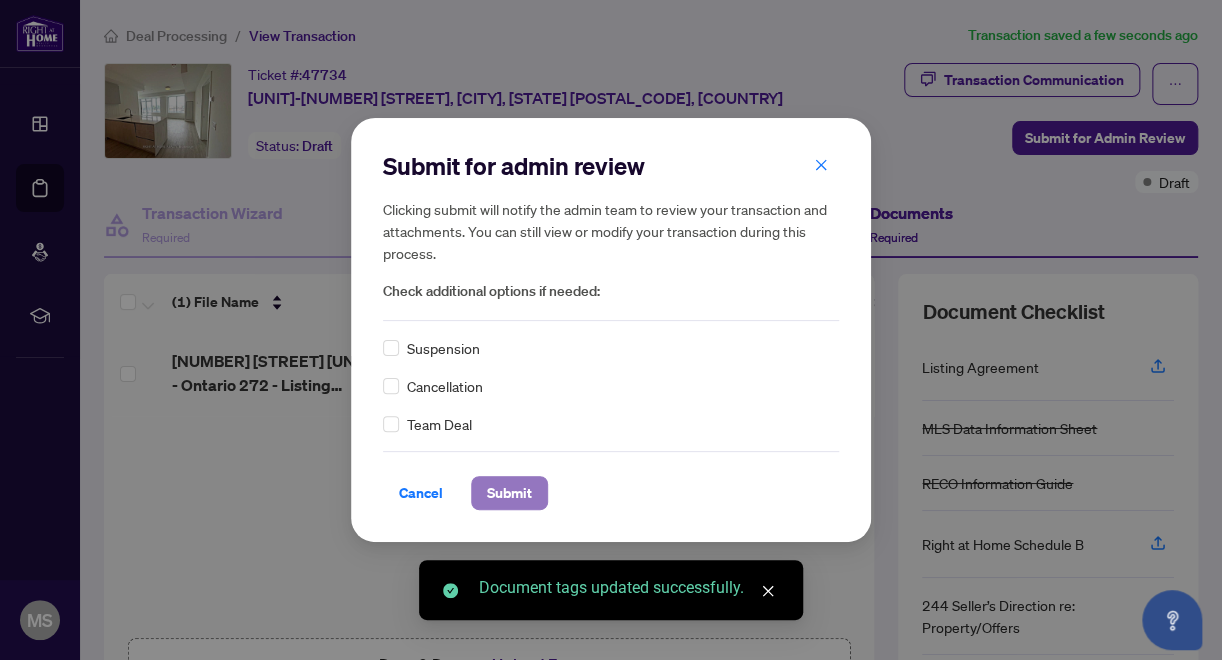 click on "Submit" at bounding box center (509, 493) 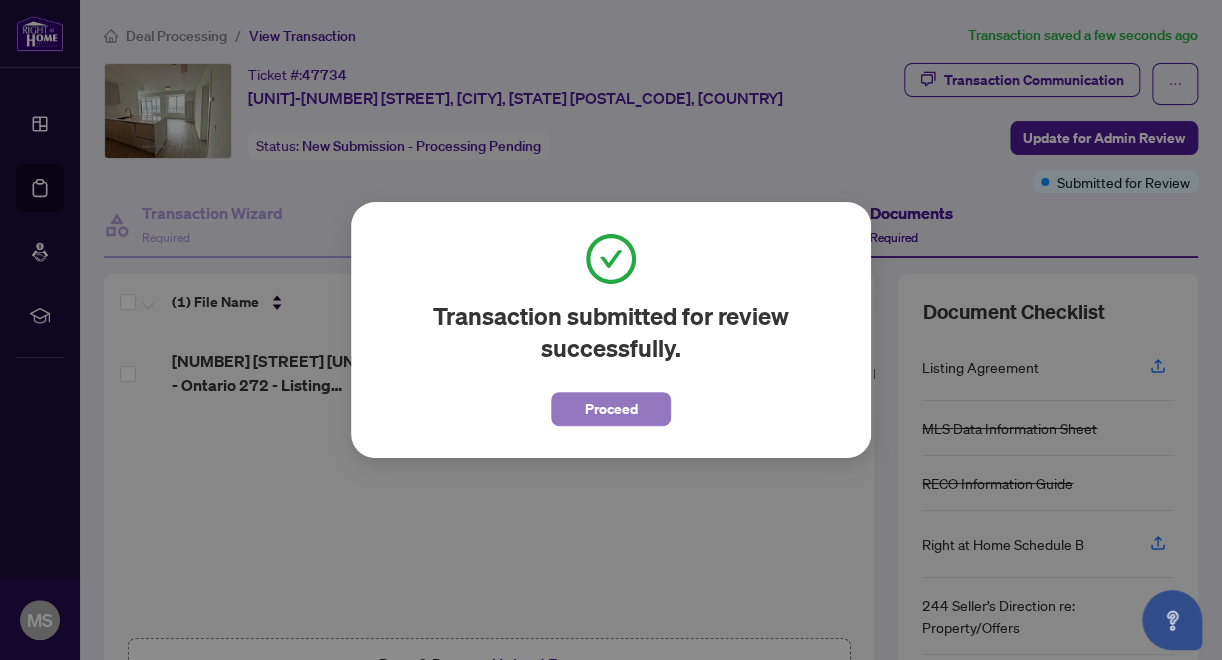 click on "Proceed" at bounding box center (611, 409) 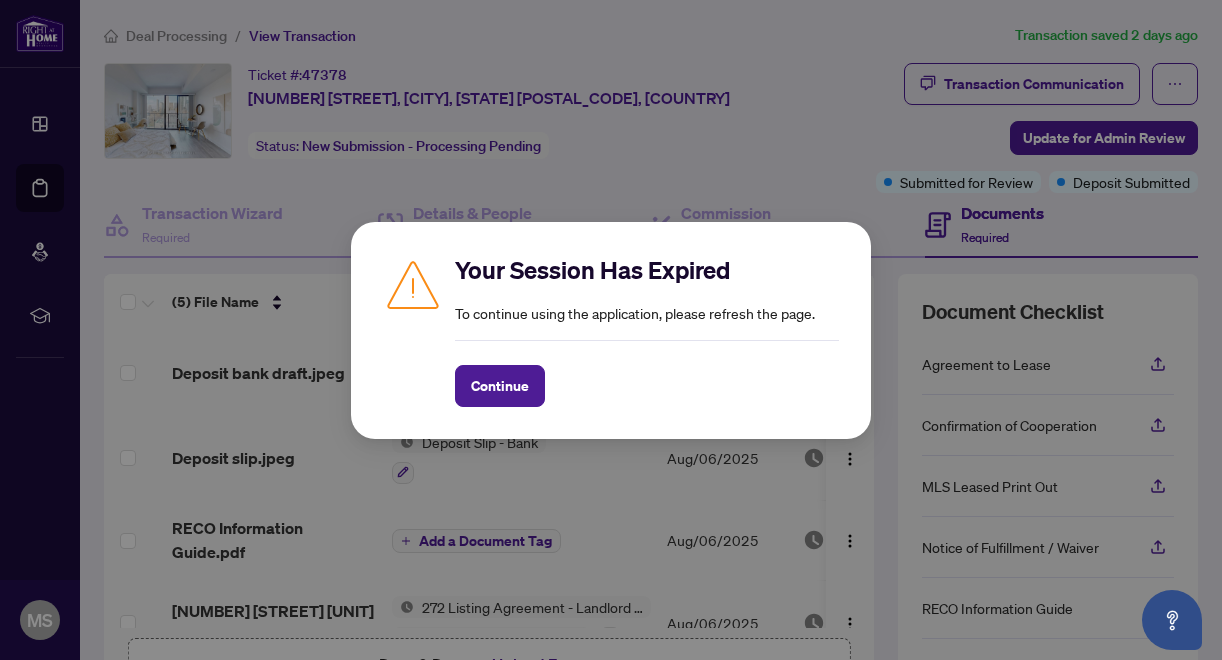 click on "Continue" at bounding box center (500, 386) 